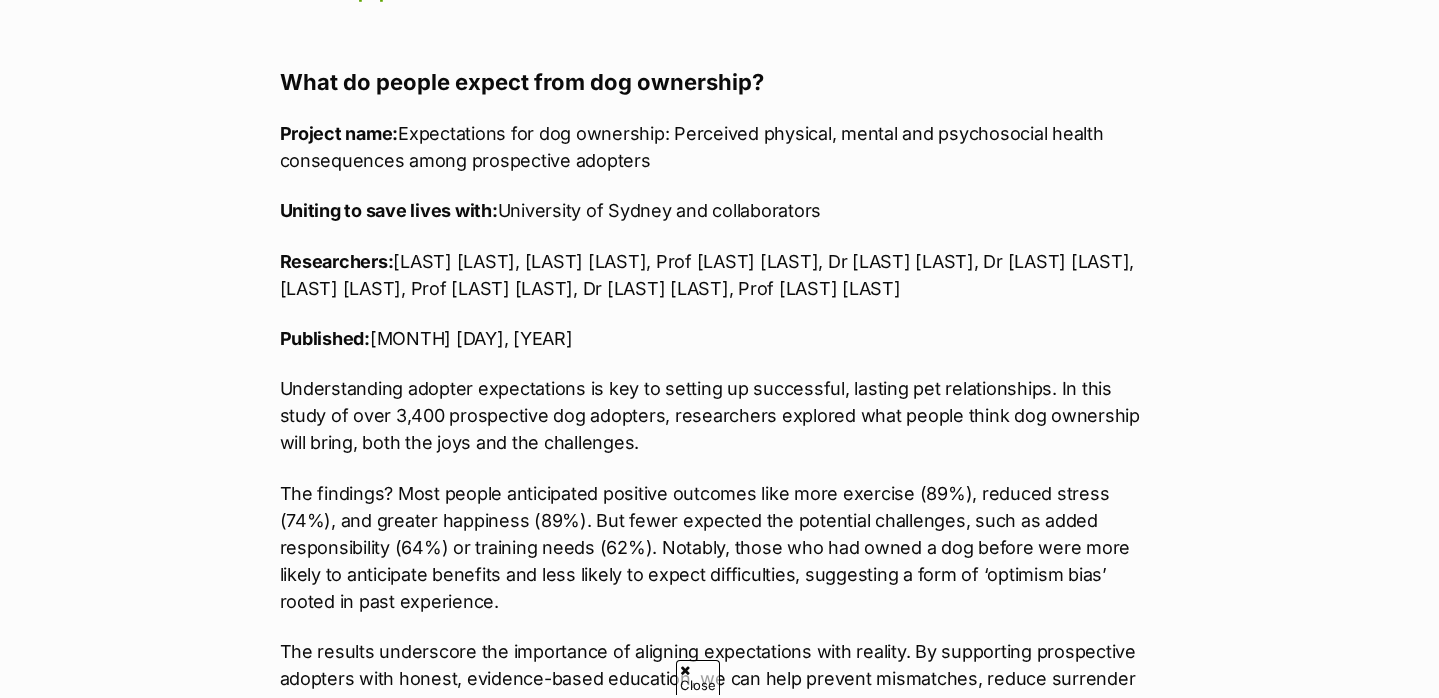 scroll, scrollTop: 7448, scrollLeft: 0, axis: vertical 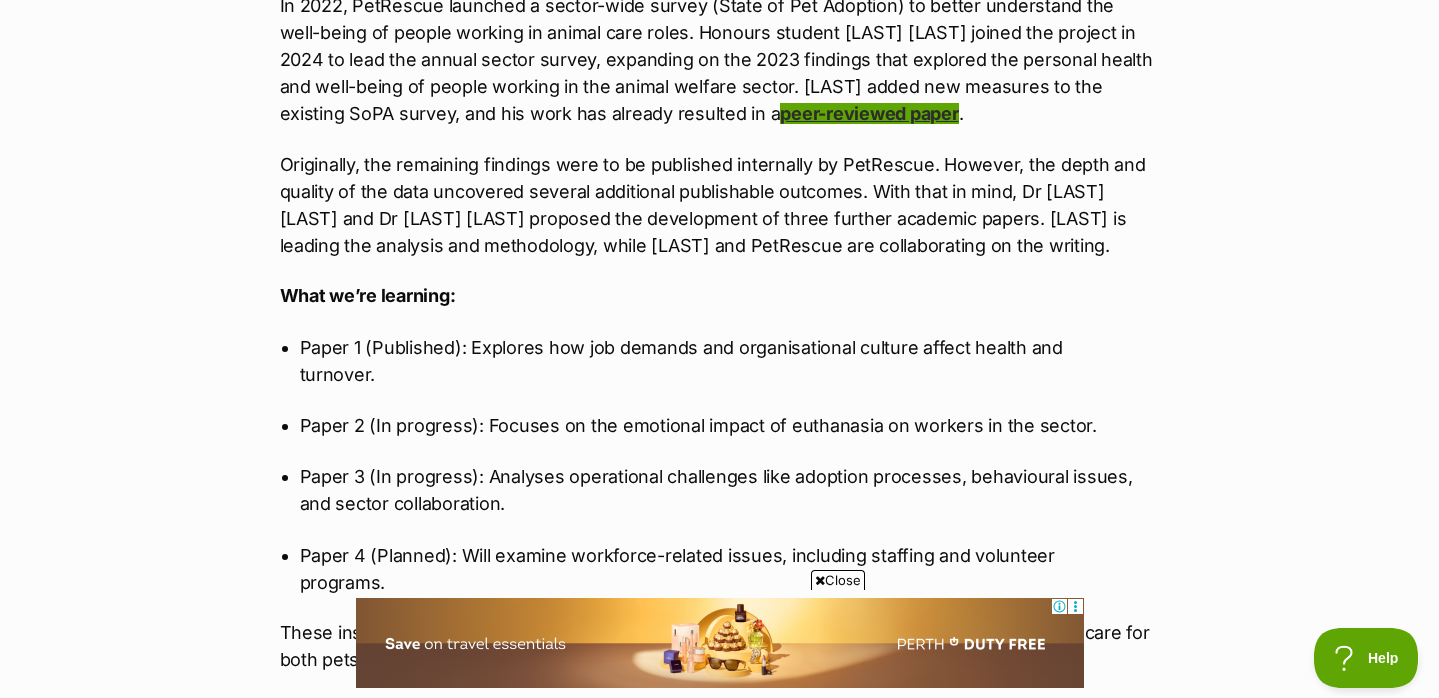 click on "peer-reviewed paper" at bounding box center [869, 113] 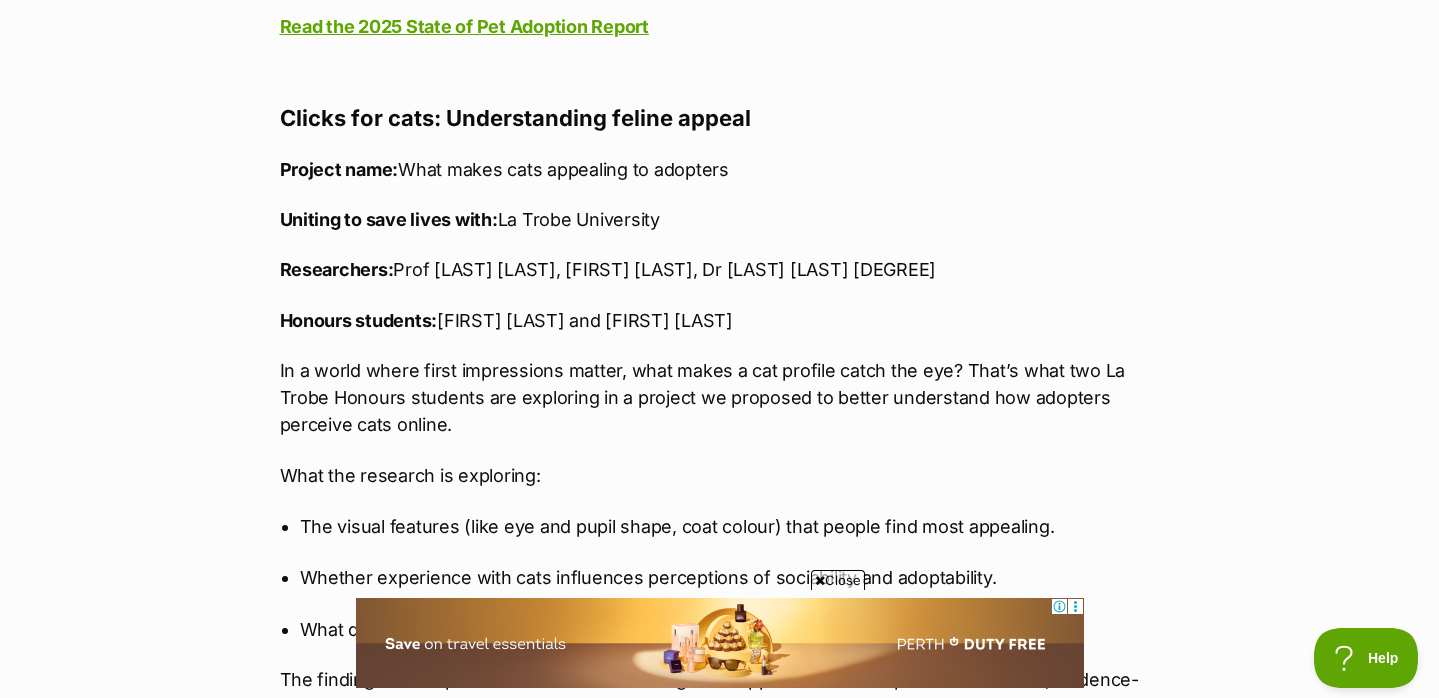 scroll, scrollTop: 1480, scrollLeft: 0, axis: vertical 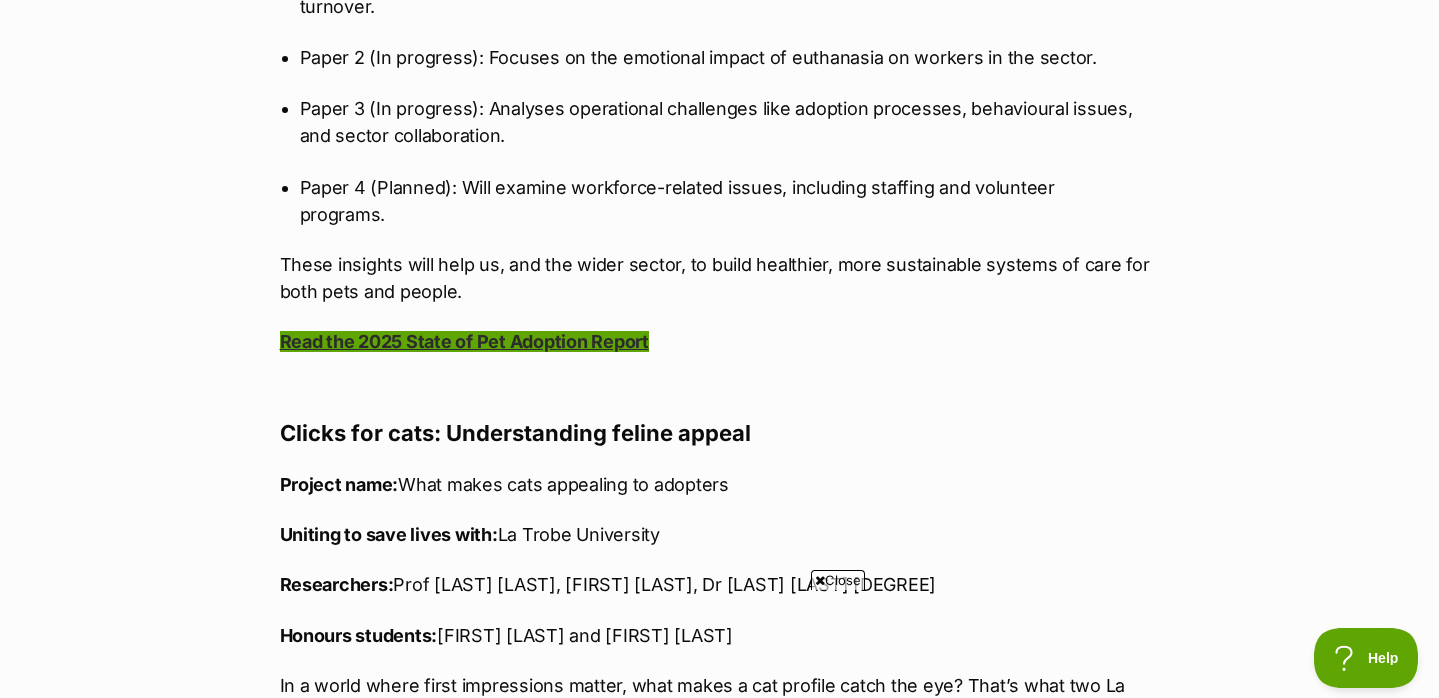 click on "Read the 2025 State of Pet Adoption Report" at bounding box center [464, 341] 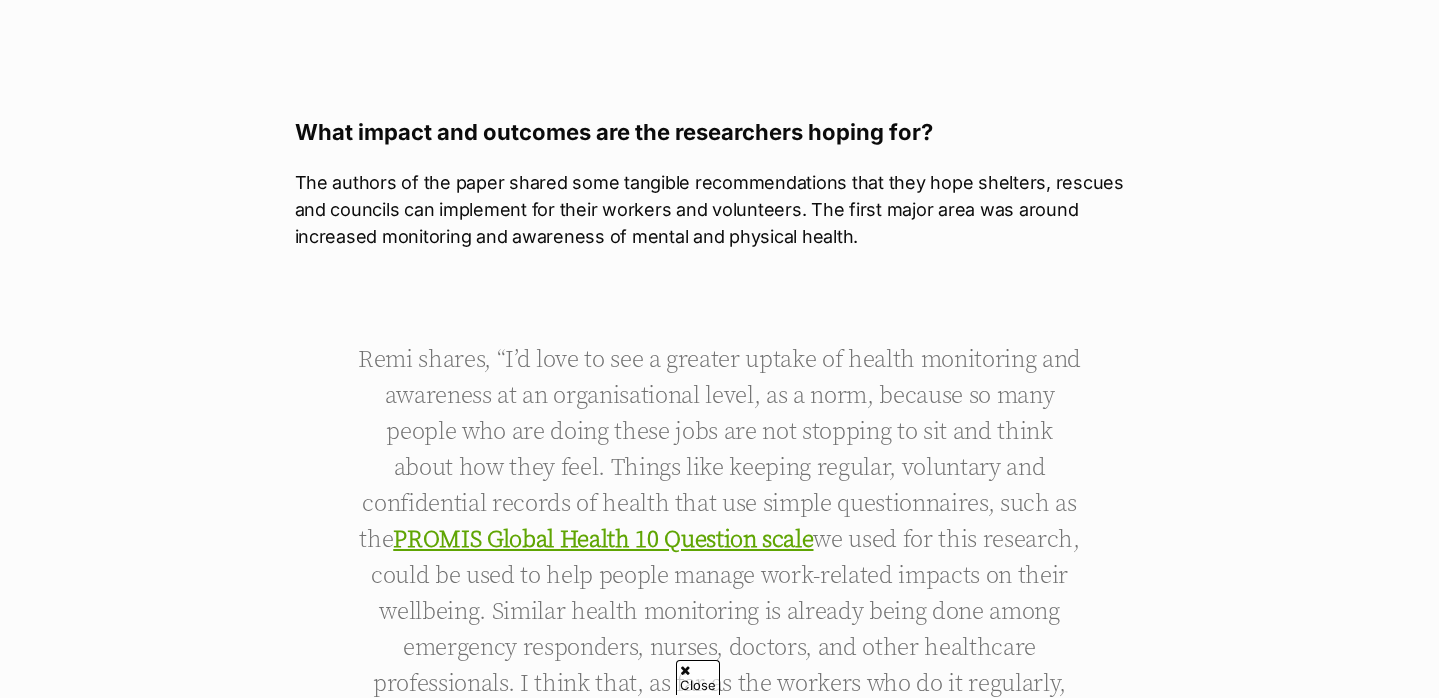 scroll, scrollTop: 0, scrollLeft: 0, axis: both 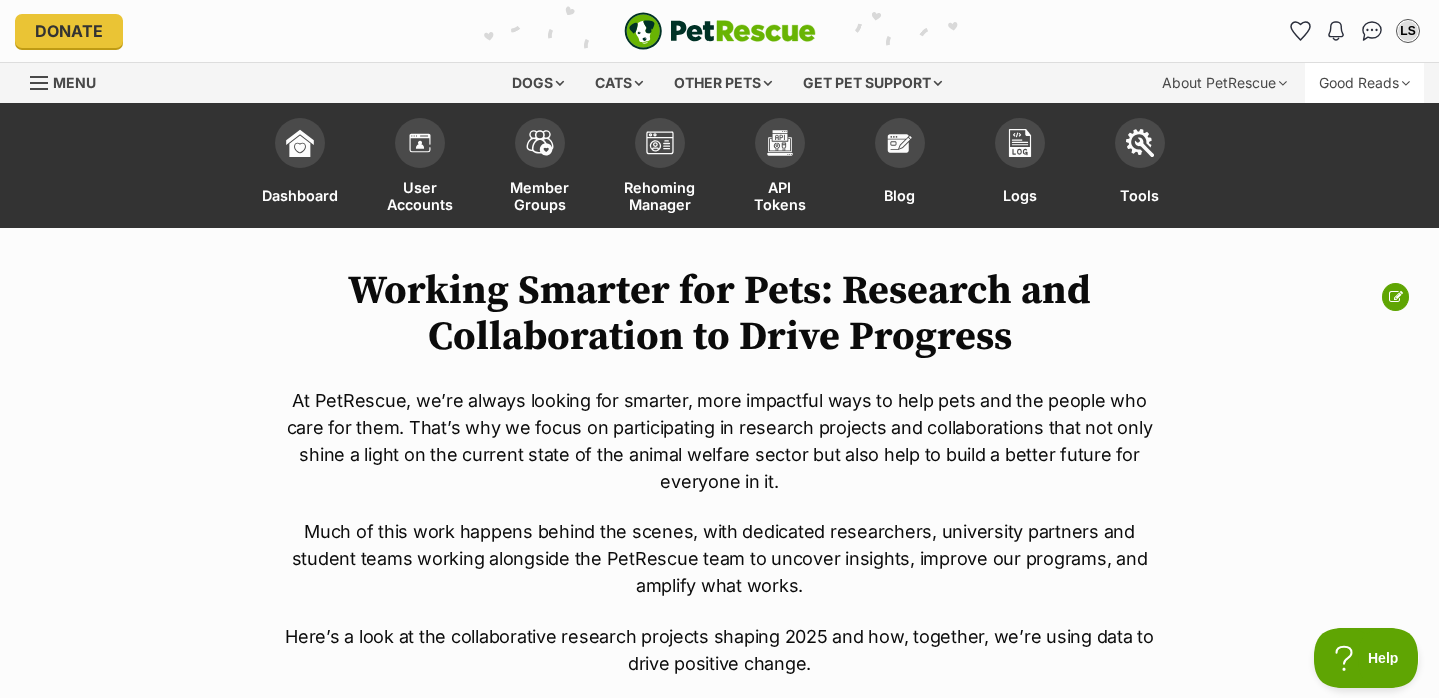 click on "Good Reads" at bounding box center (1364, 83) 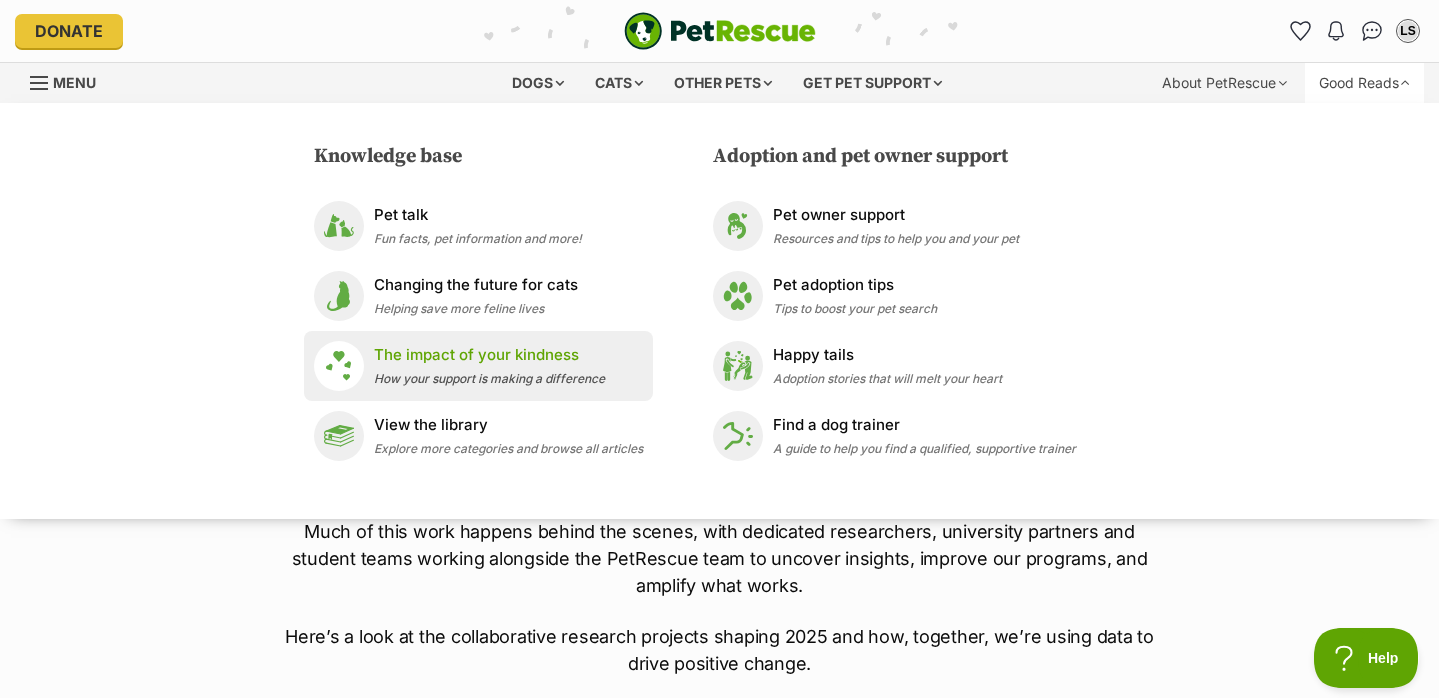 scroll, scrollTop: 0, scrollLeft: 0, axis: both 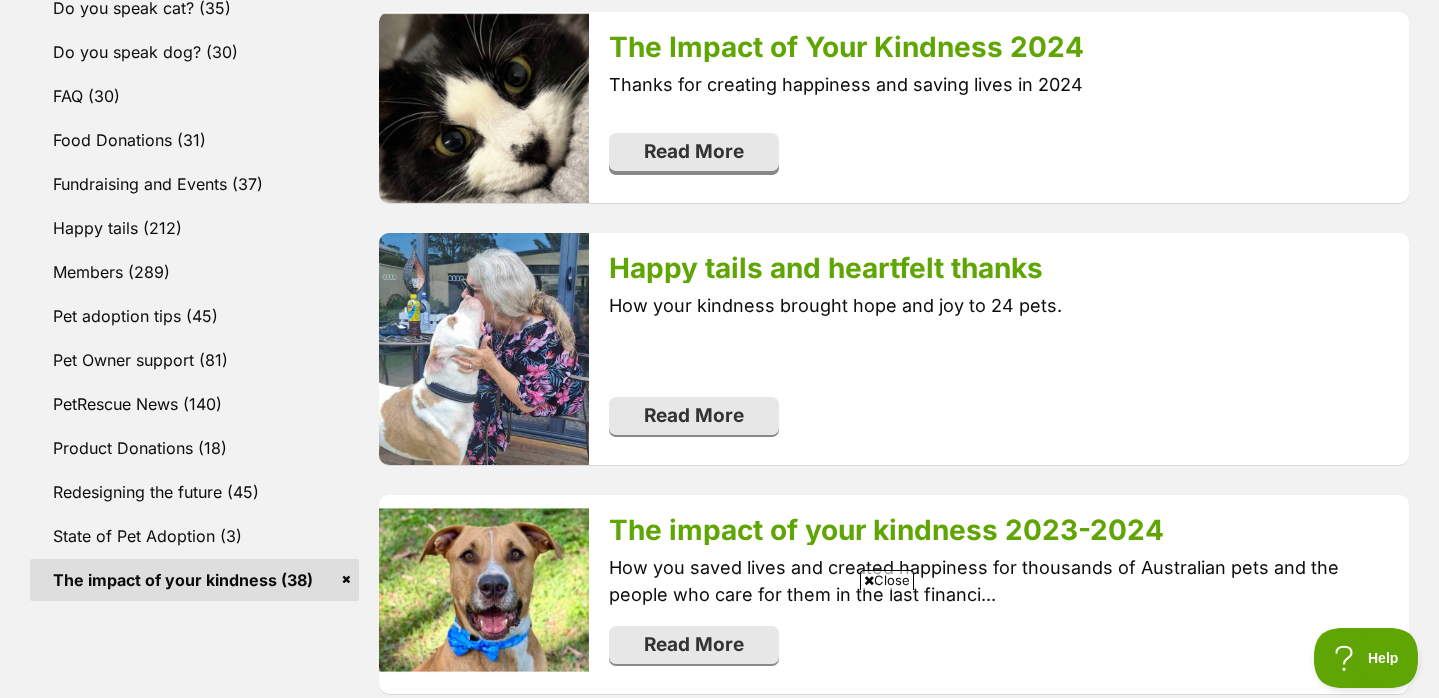 click on "Read More" at bounding box center (694, 152) 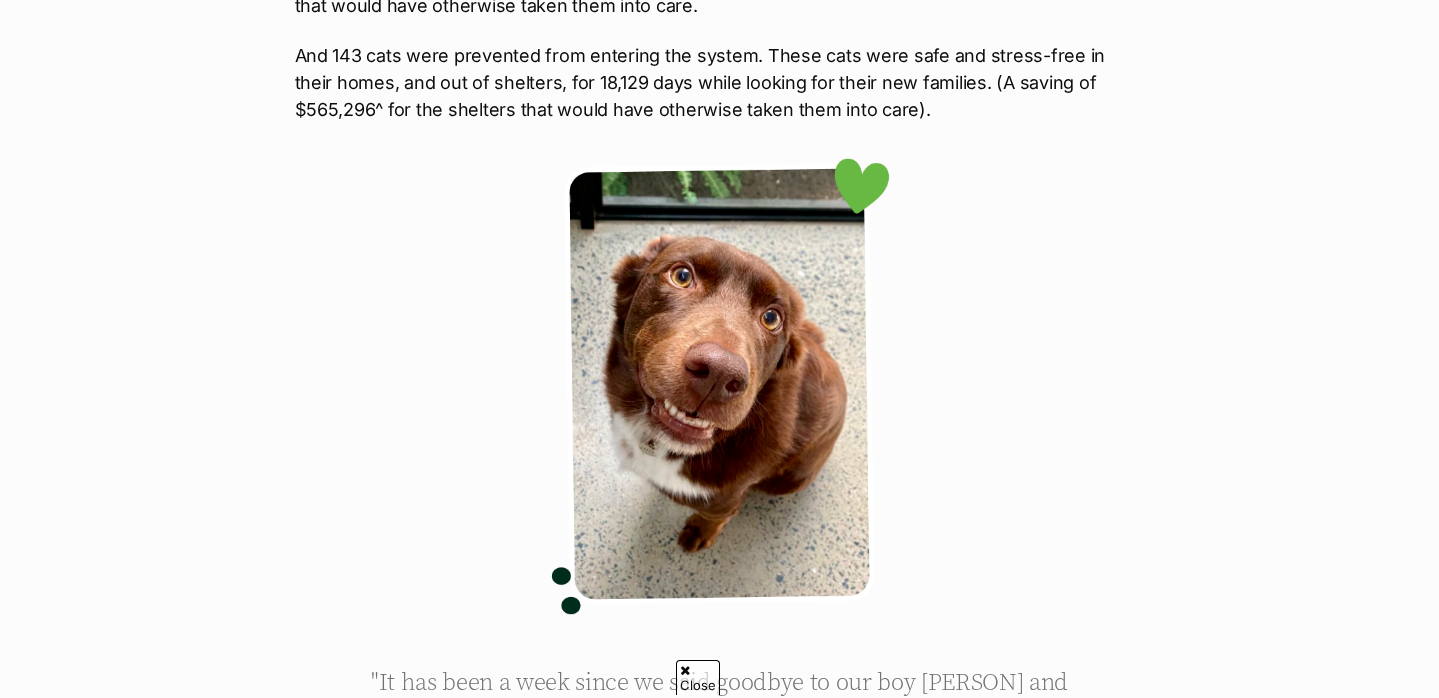 scroll, scrollTop: 6379, scrollLeft: 0, axis: vertical 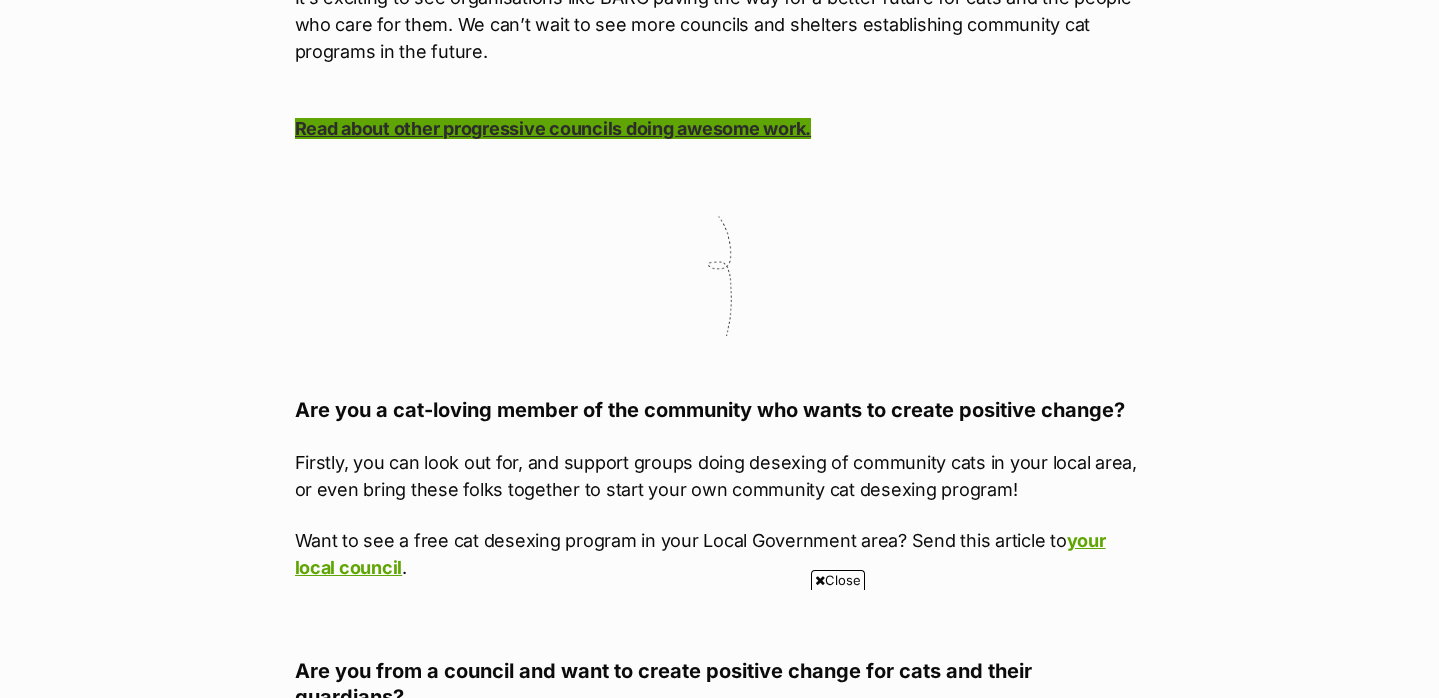 click on "Read about other progressive councils doing awesome work." at bounding box center [553, 128] 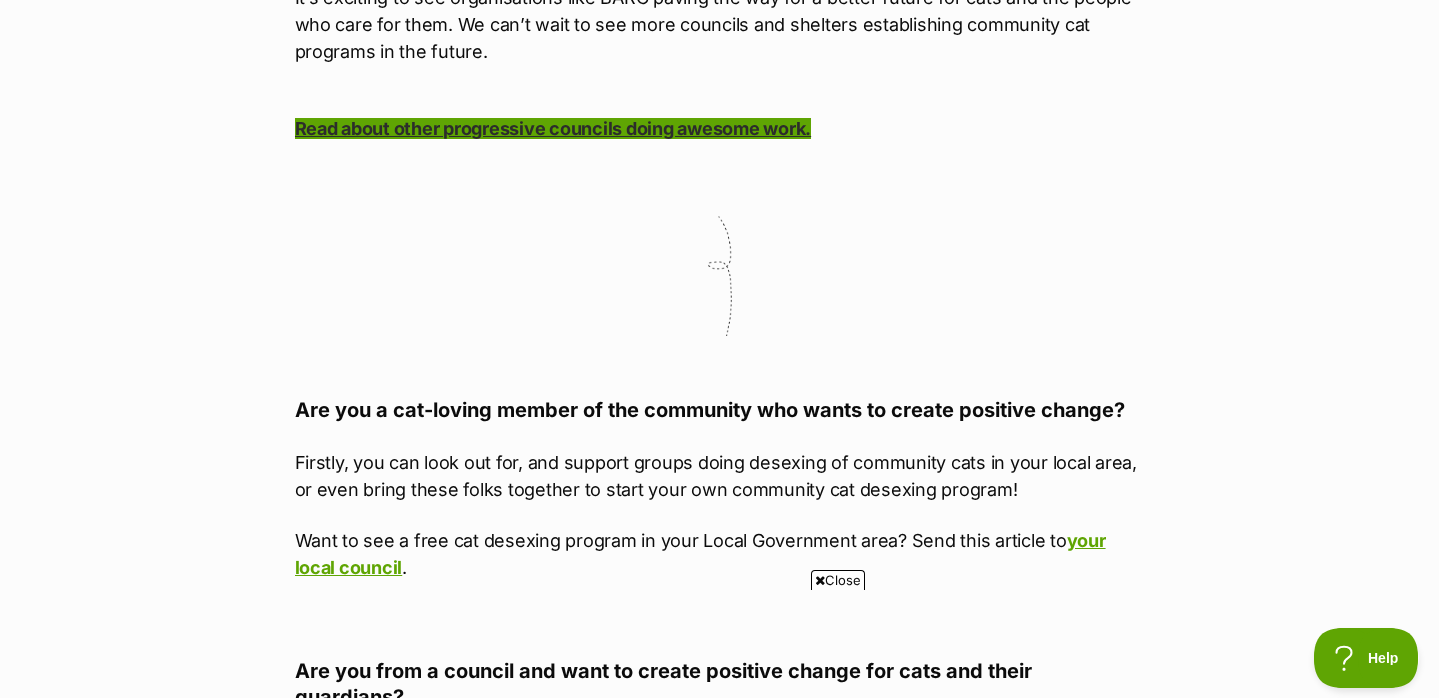 scroll, scrollTop: 0, scrollLeft: 0, axis: both 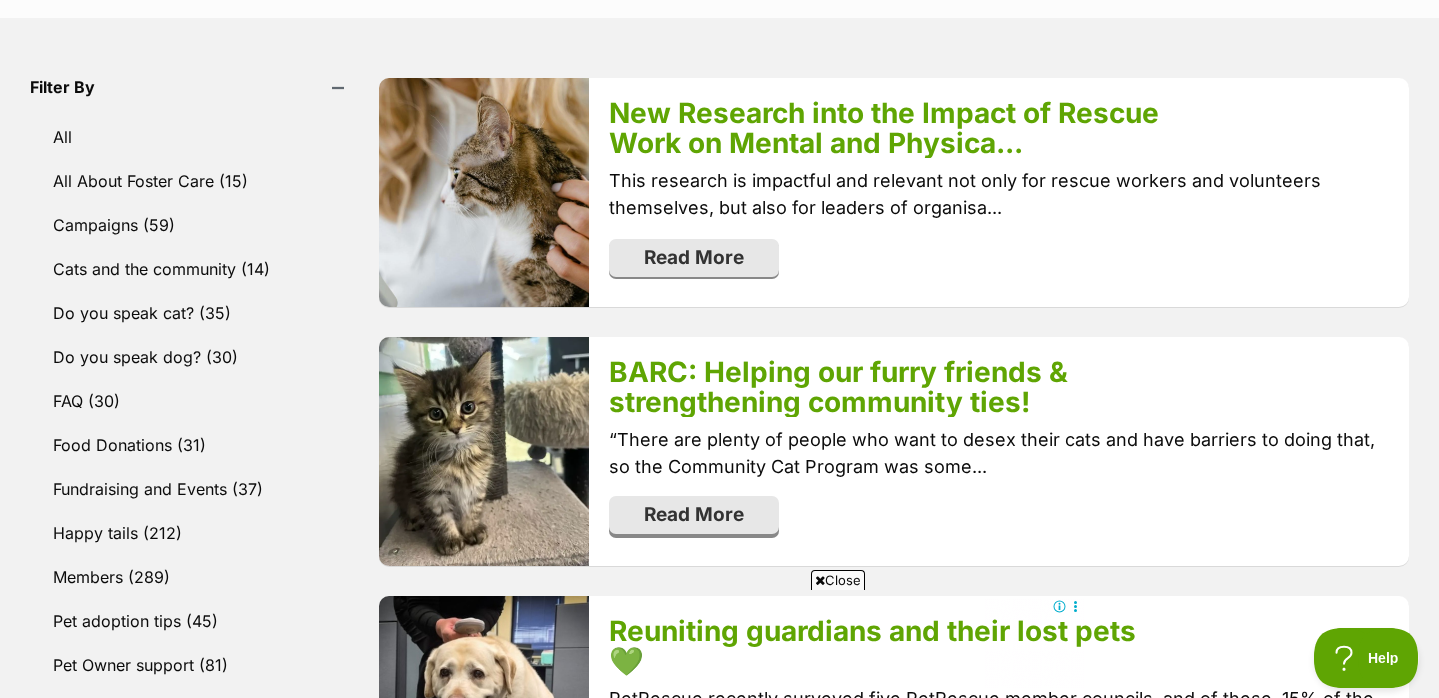 click on "Read More" at bounding box center [694, 515] 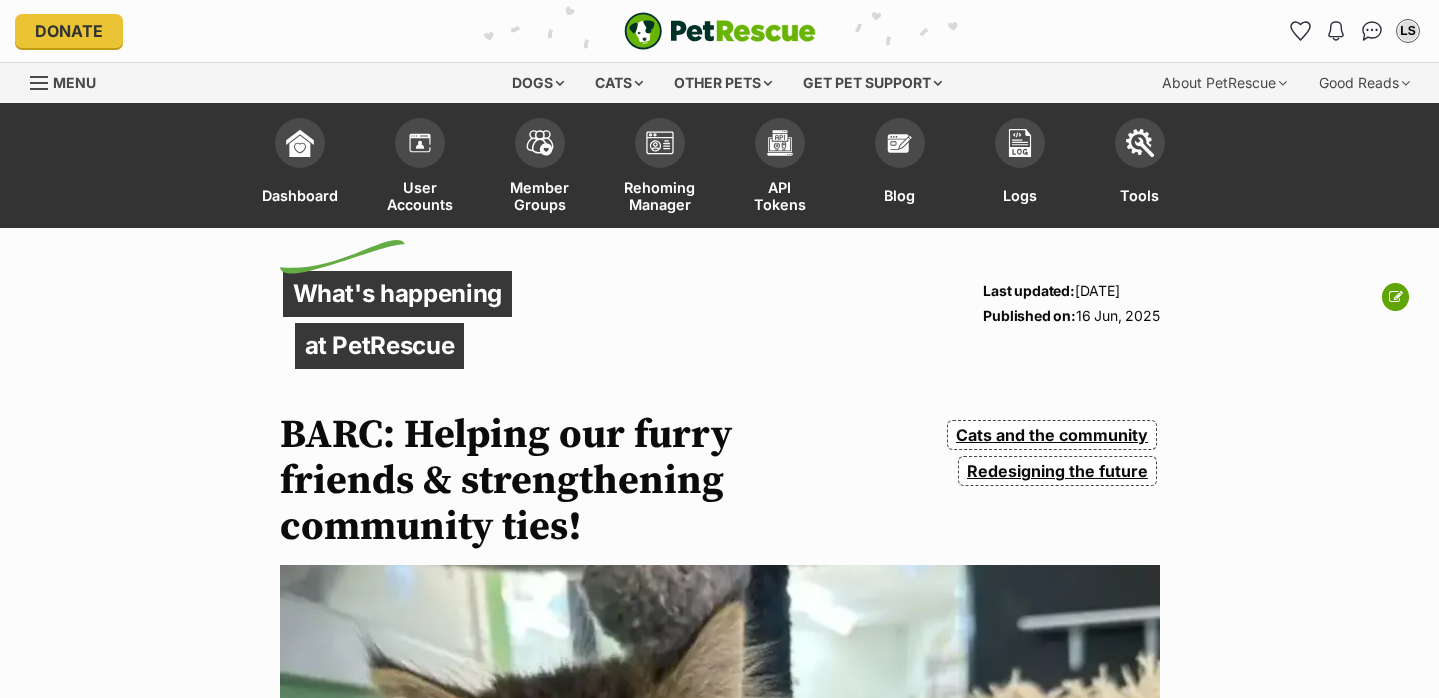scroll, scrollTop: 0, scrollLeft: 0, axis: both 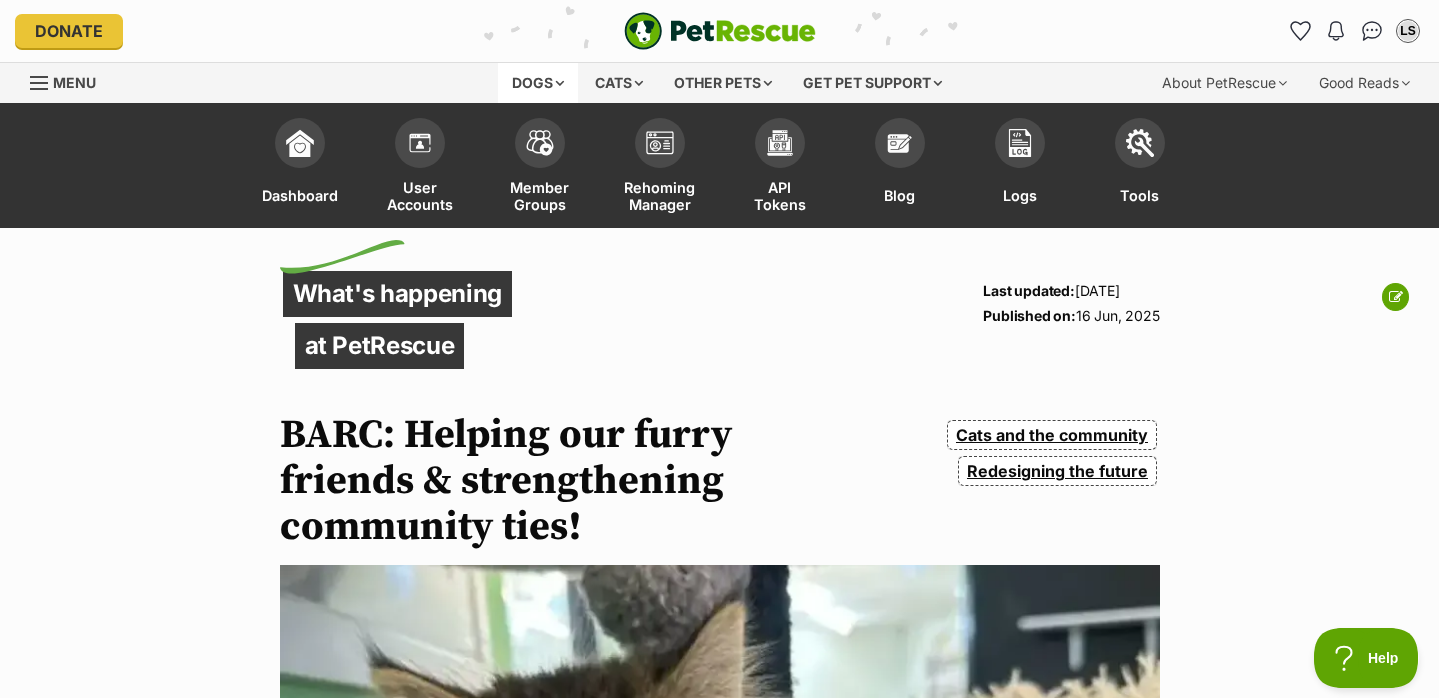 click on "Dogs" at bounding box center [538, 83] 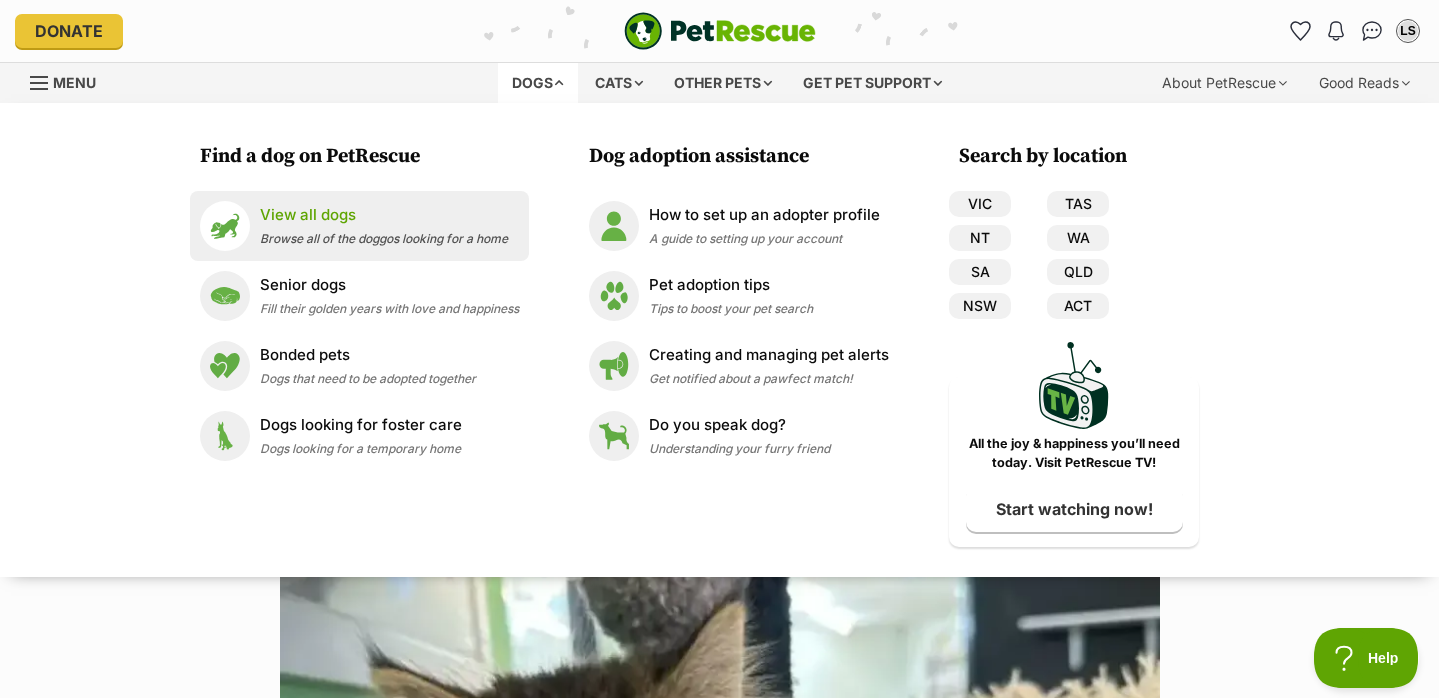 click on "View all dogs" at bounding box center [384, 215] 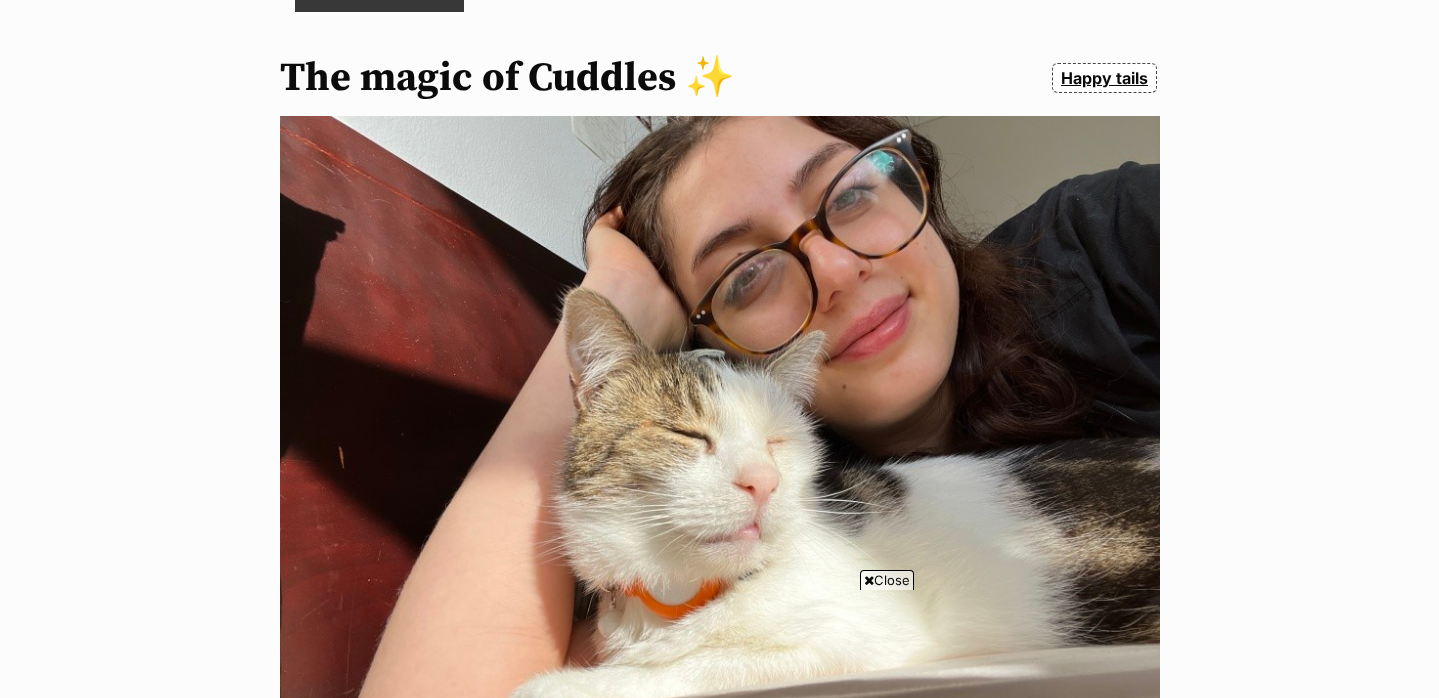scroll, scrollTop: 1642, scrollLeft: 0, axis: vertical 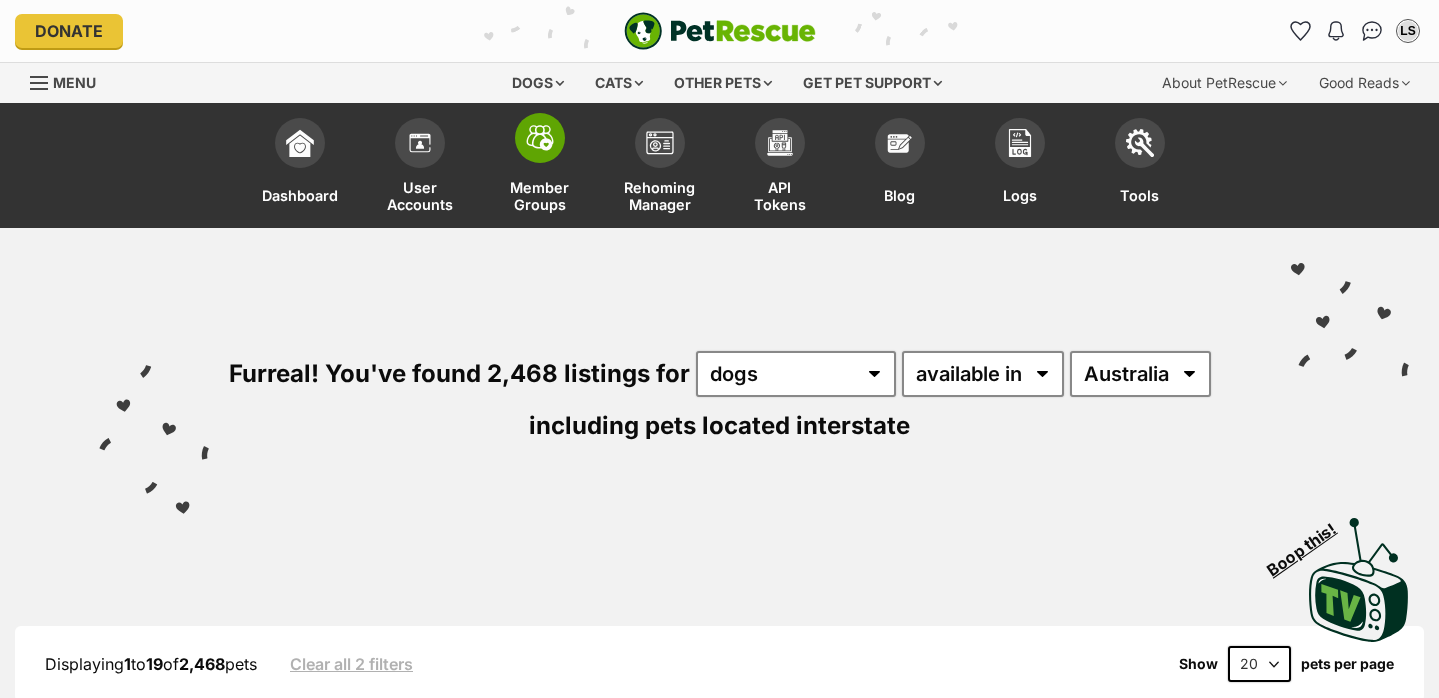 click at bounding box center [540, 138] 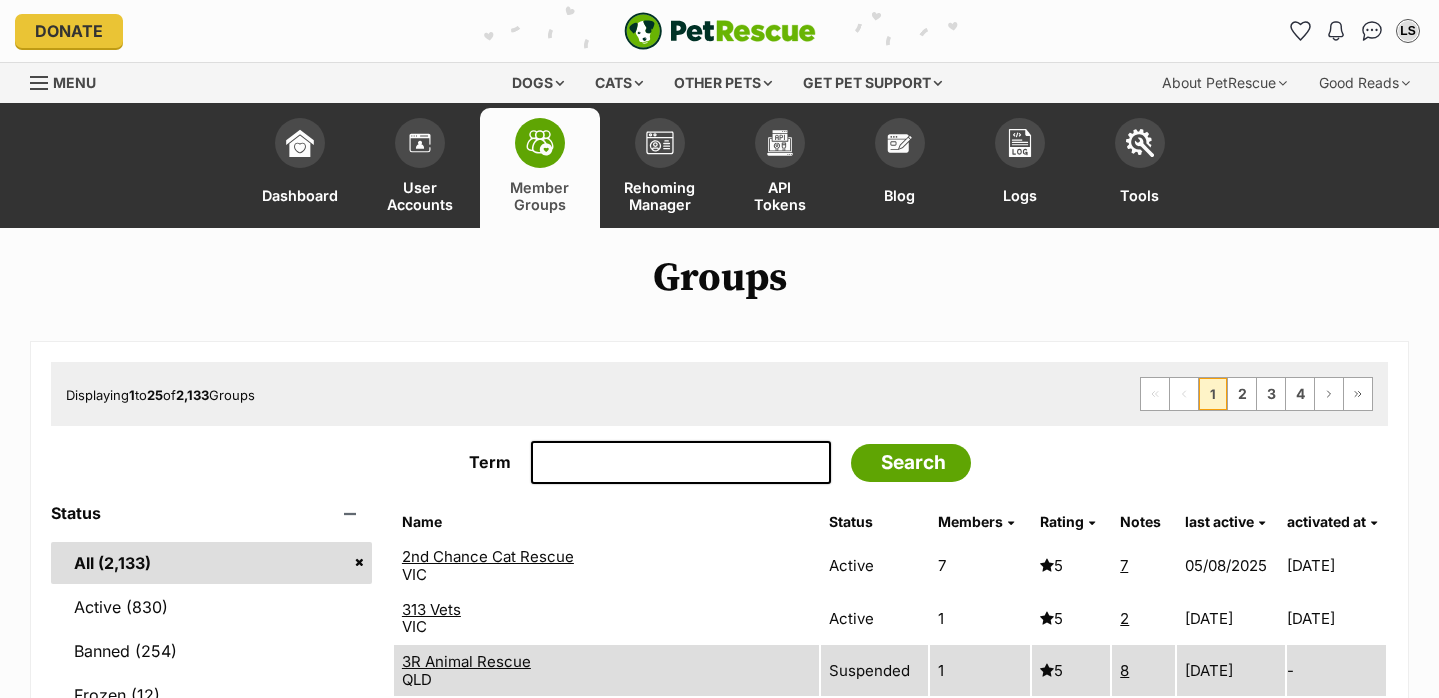 scroll, scrollTop: 0, scrollLeft: 0, axis: both 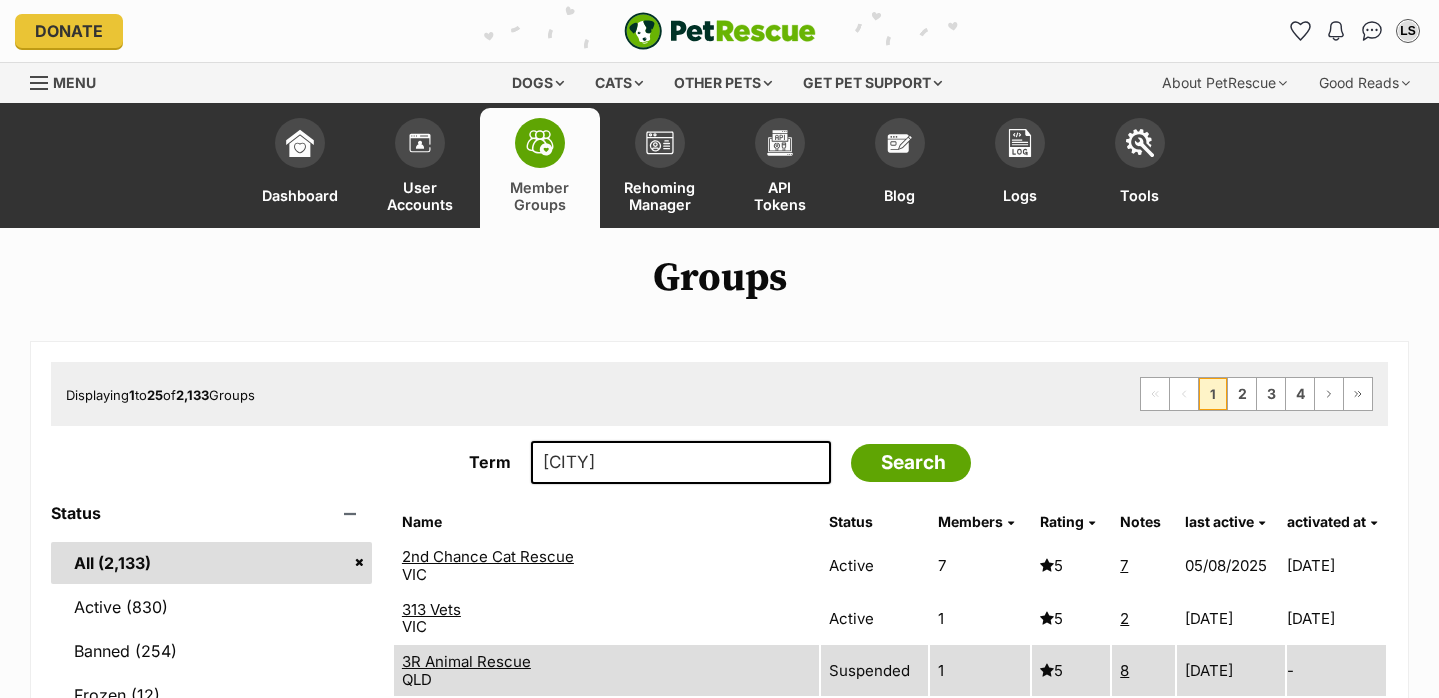 type on "[CITY]" 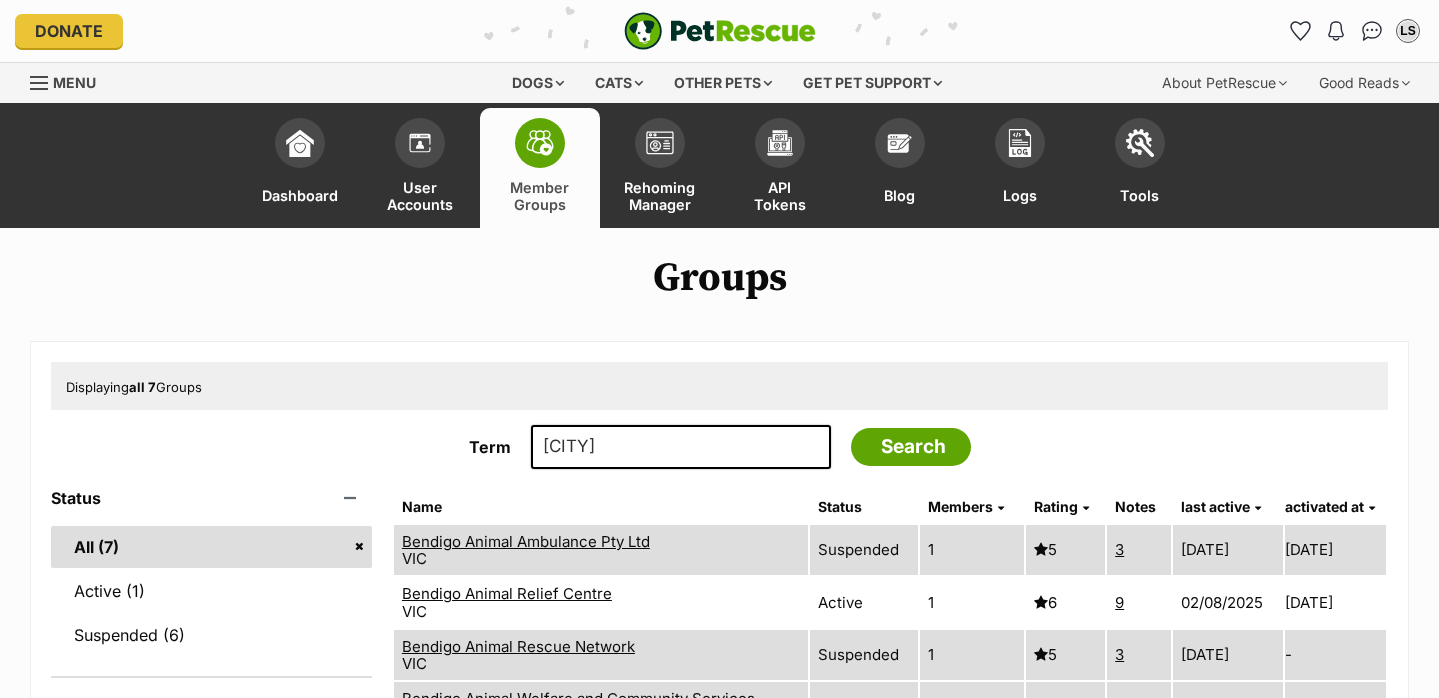 scroll, scrollTop: 0, scrollLeft: 0, axis: both 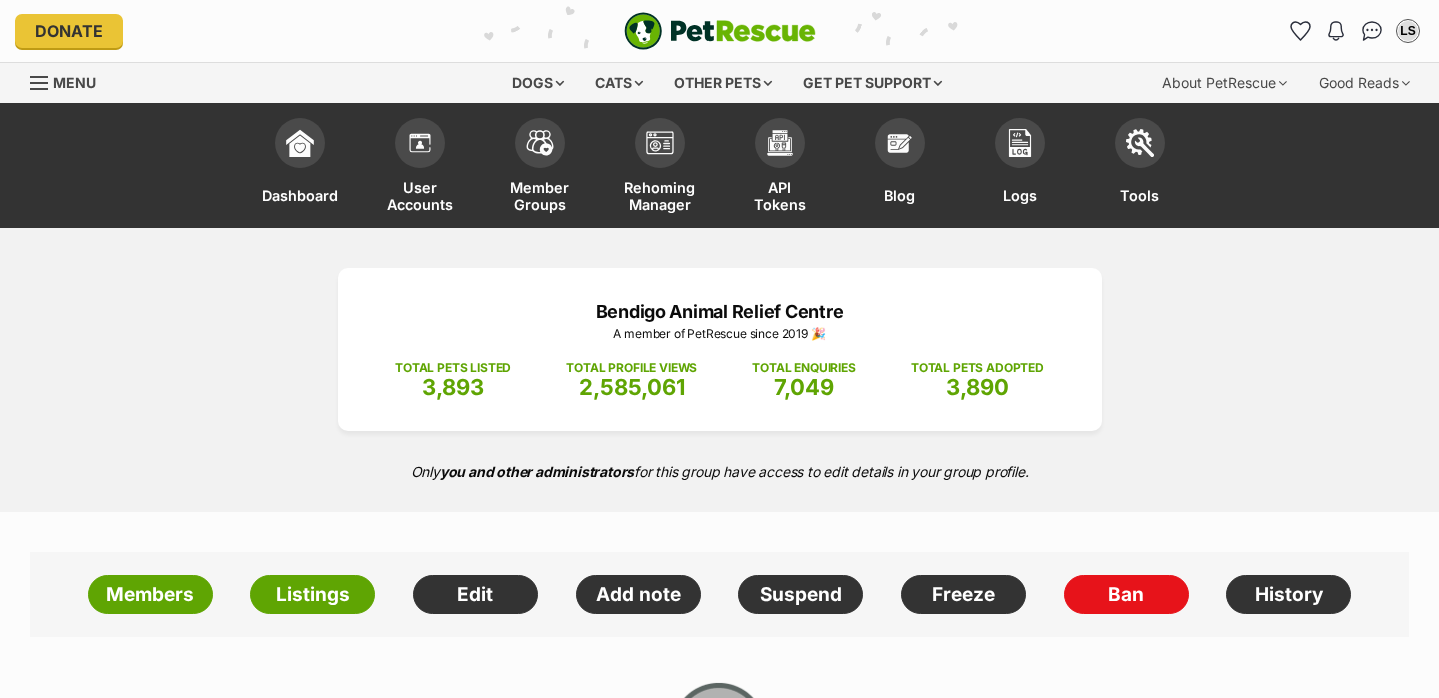click at bounding box center (162, 3165) 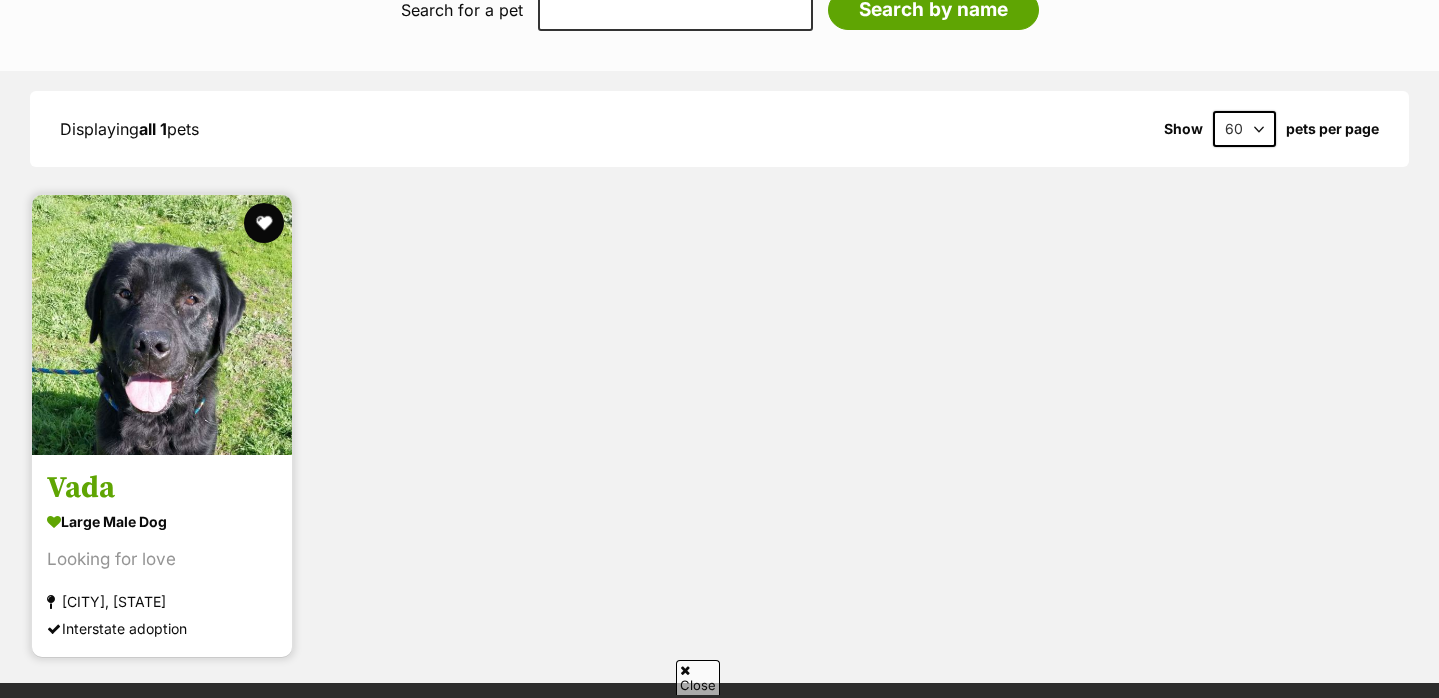 scroll, scrollTop: 2858, scrollLeft: 0, axis: vertical 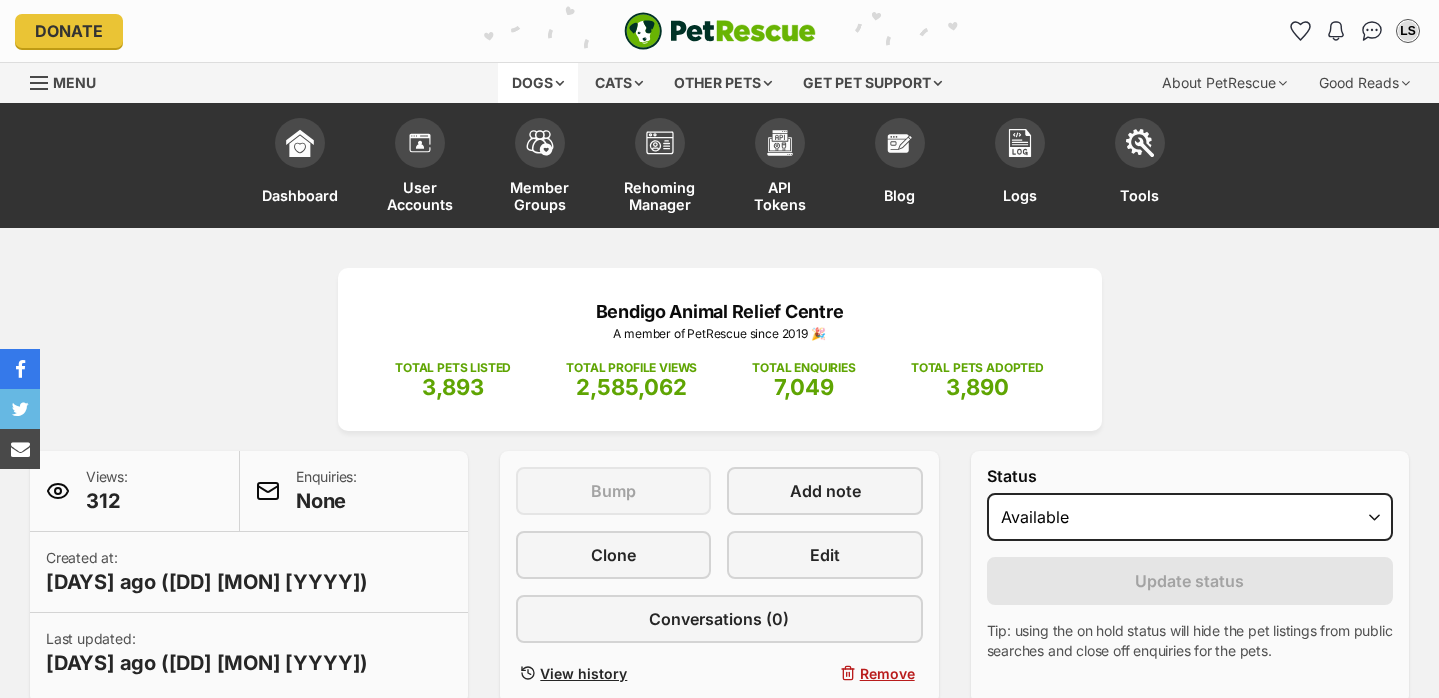 click on "Dogs" at bounding box center (538, 83) 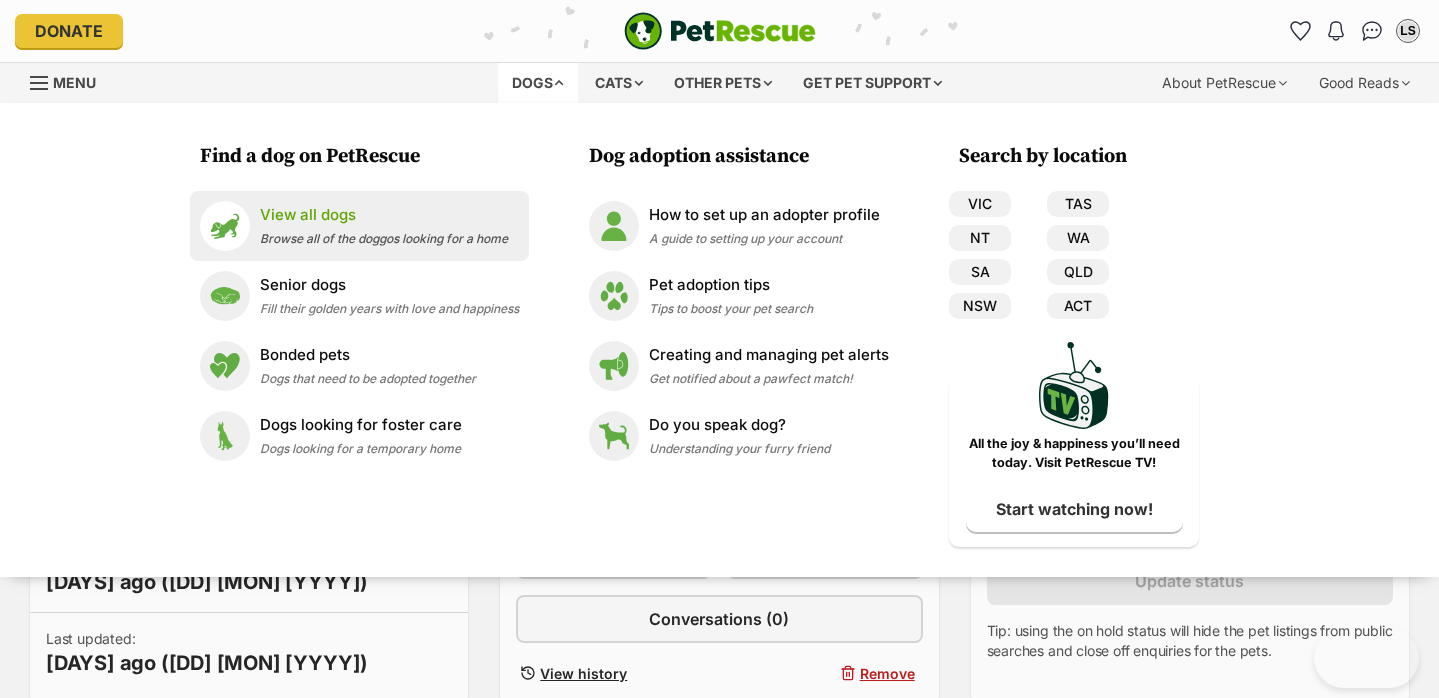 click on "Browse all of the doggos looking for a home" at bounding box center [384, 238] 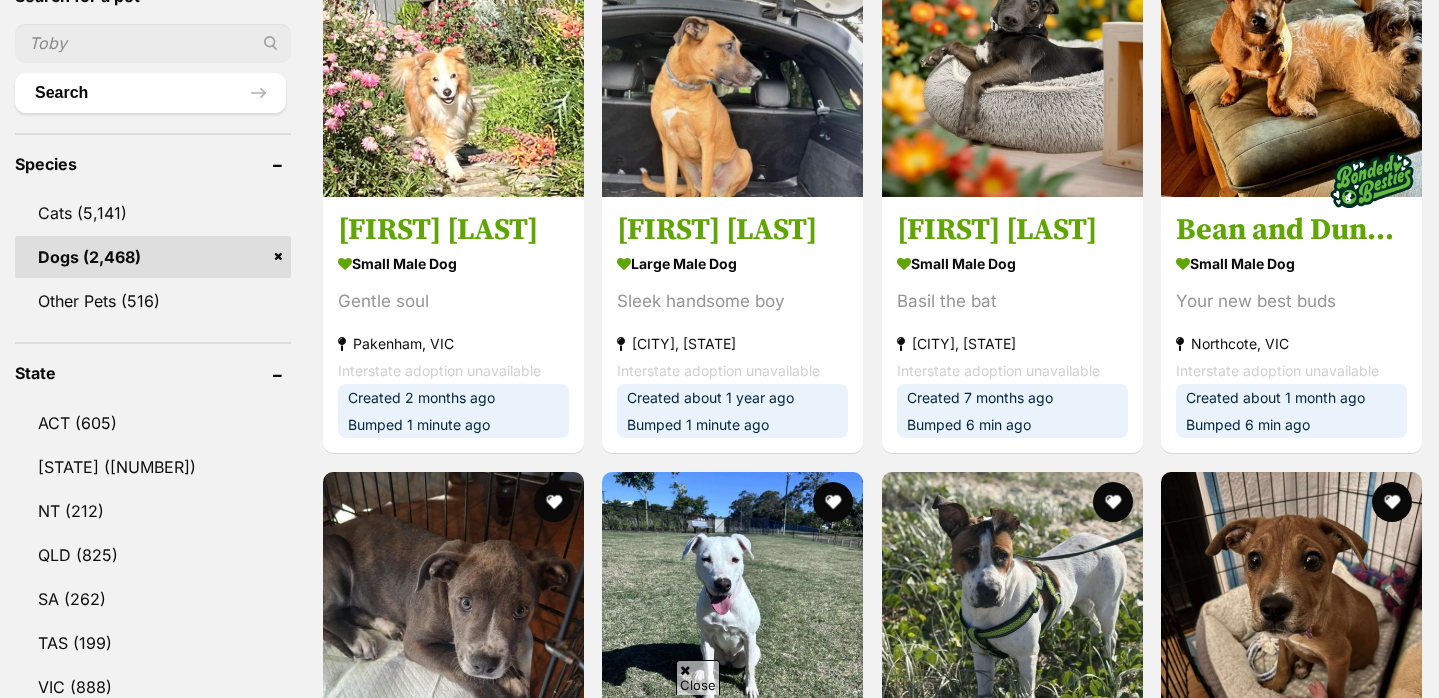 scroll, scrollTop: 772, scrollLeft: 0, axis: vertical 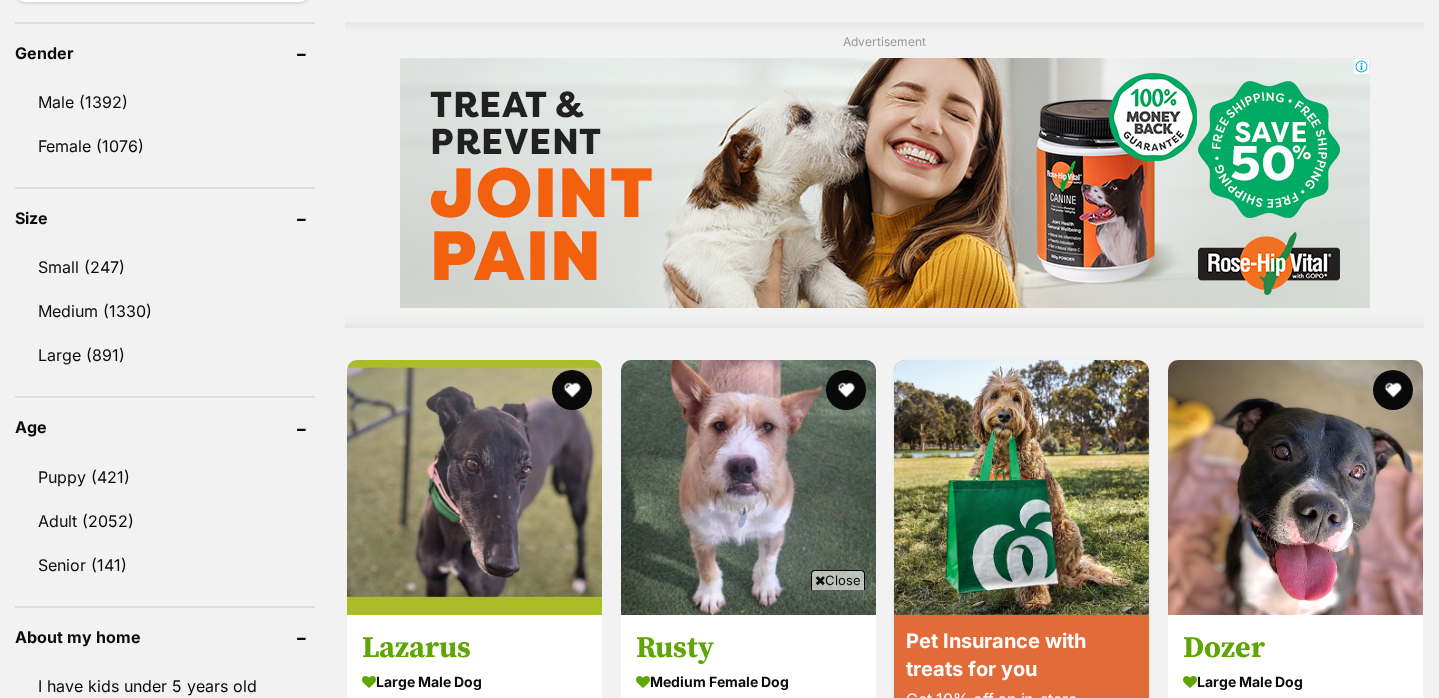 click at bounding box center [884, 183] 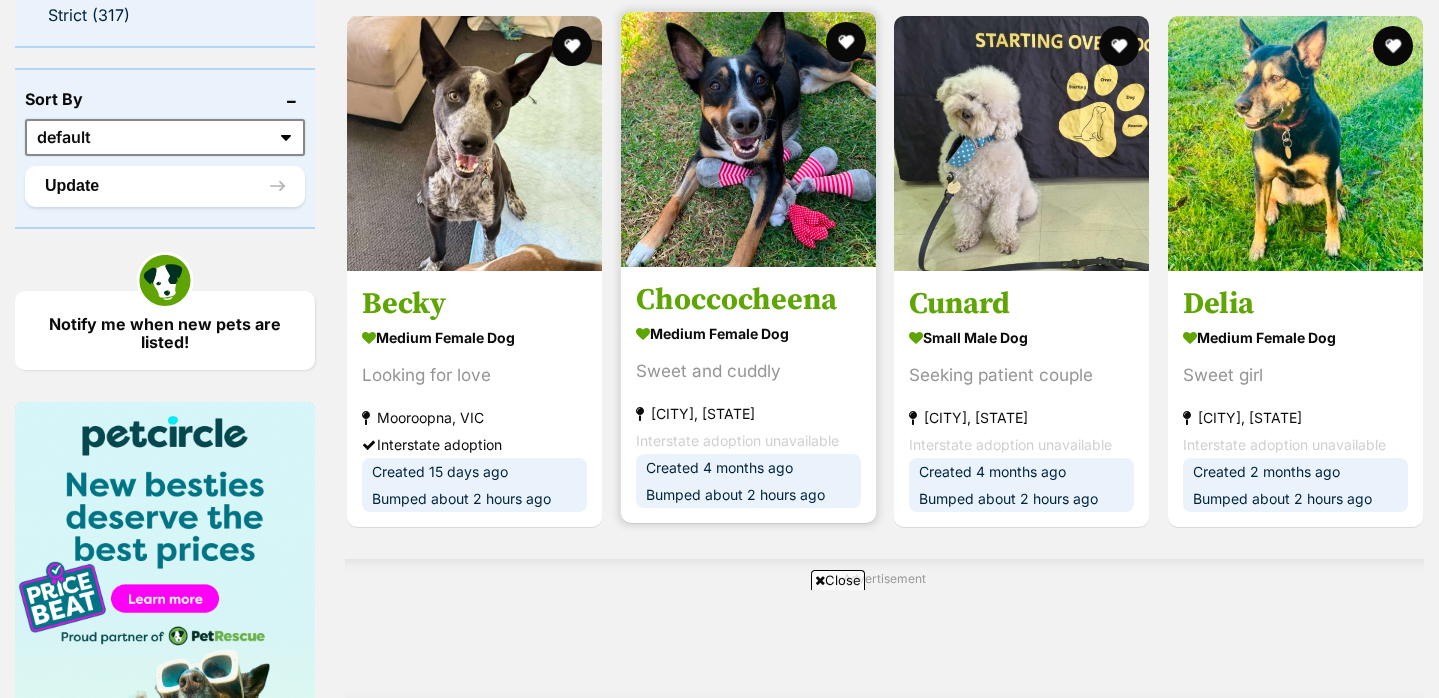 scroll, scrollTop: 3367, scrollLeft: 0, axis: vertical 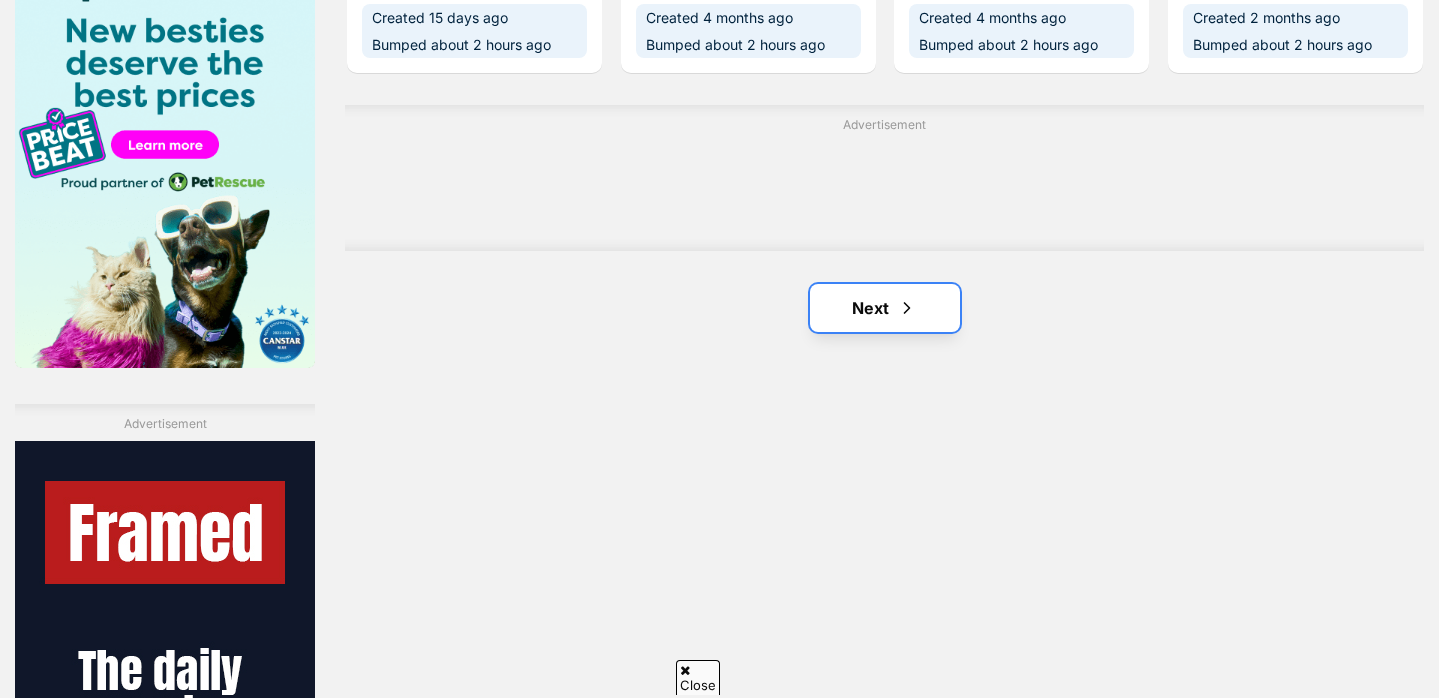 click at bounding box center (907, 308) 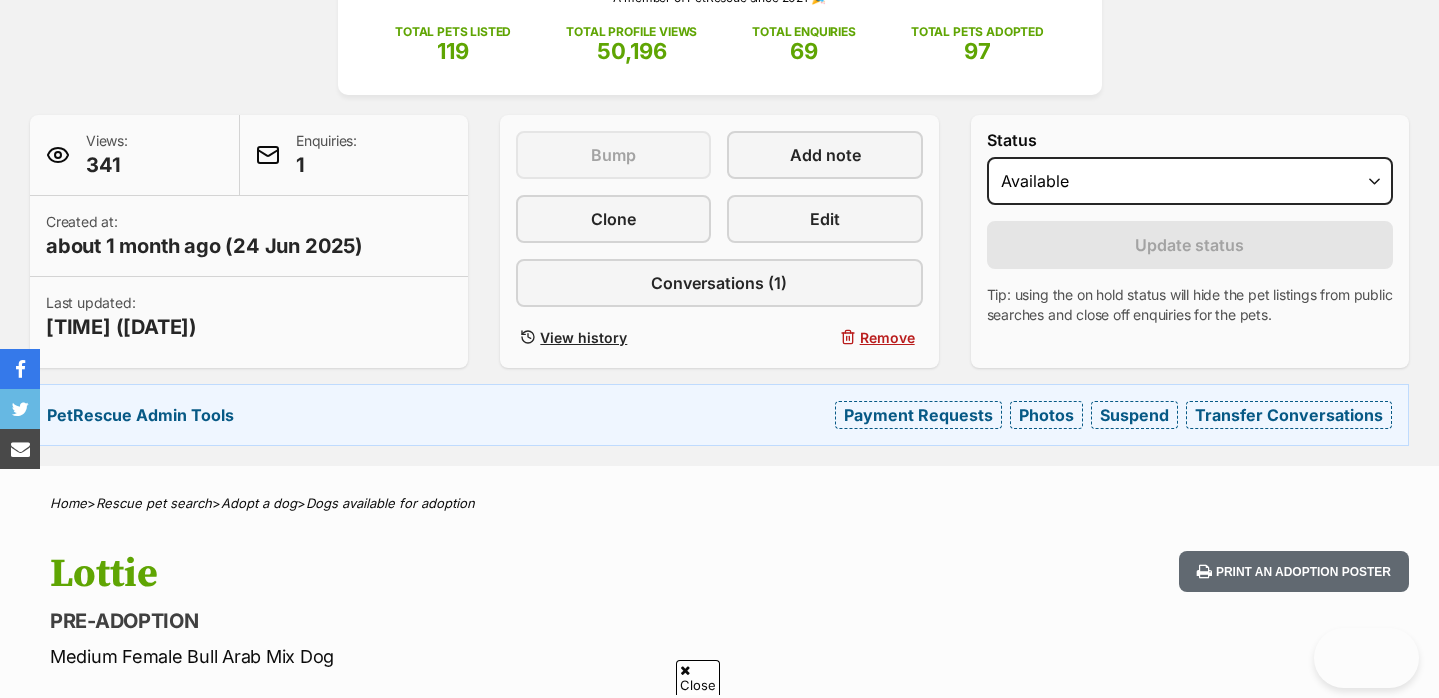 scroll, scrollTop: 1045, scrollLeft: 0, axis: vertical 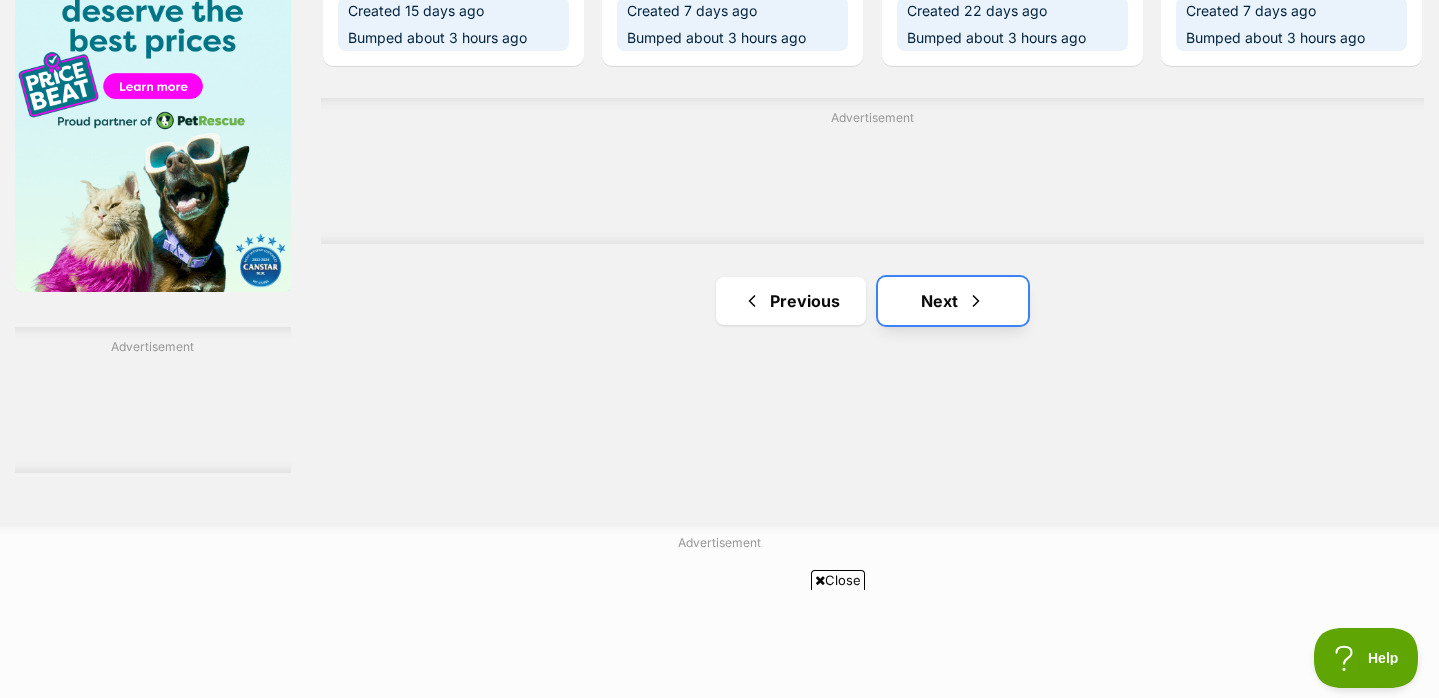 click on "Next" at bounding box center (953, 301) 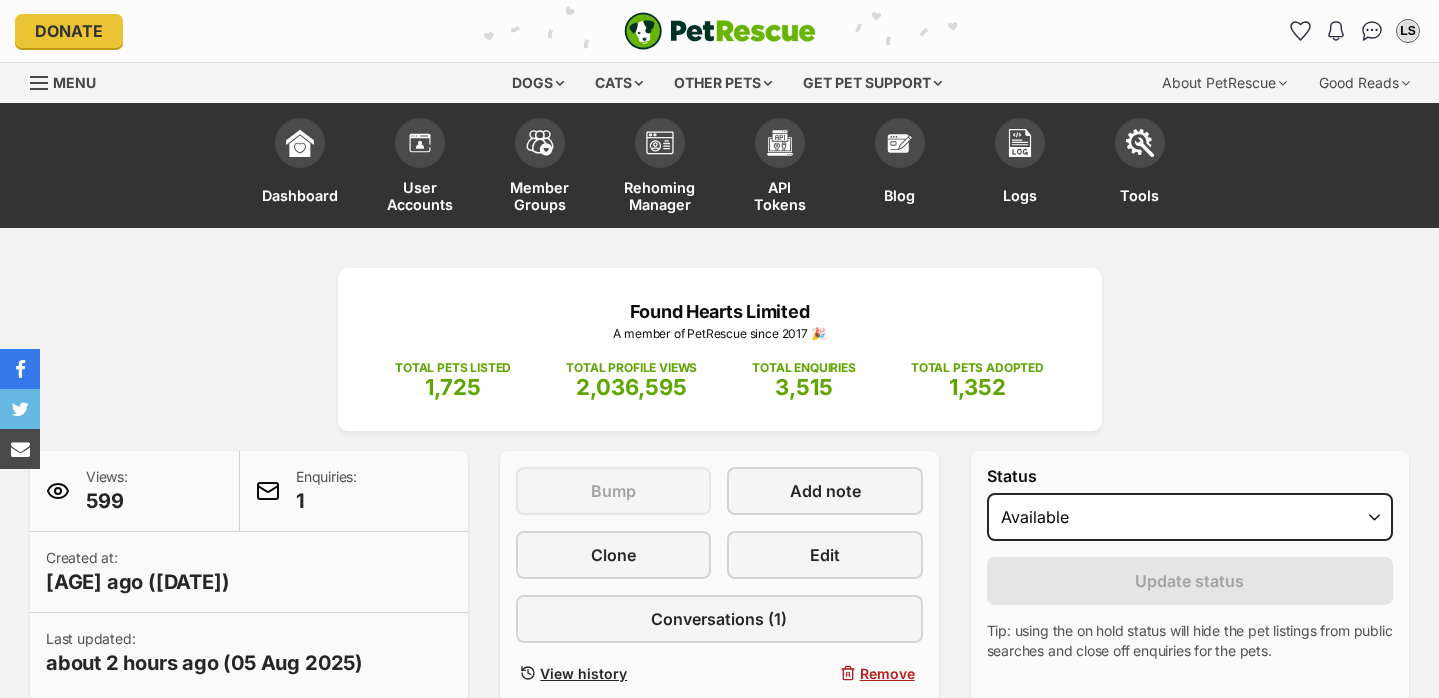 scroll, scrollTop: 0, scrollLeft: 0, axis: both 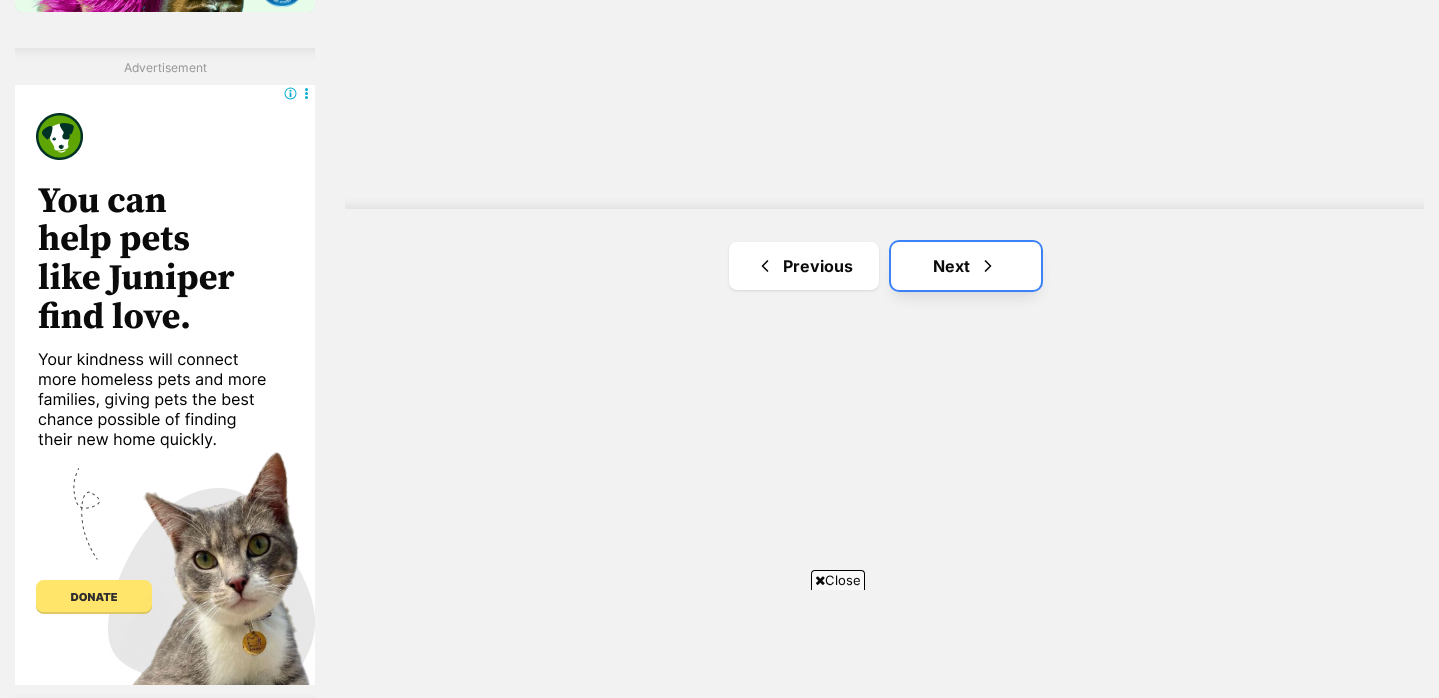 click at bounding box center [988, 266] 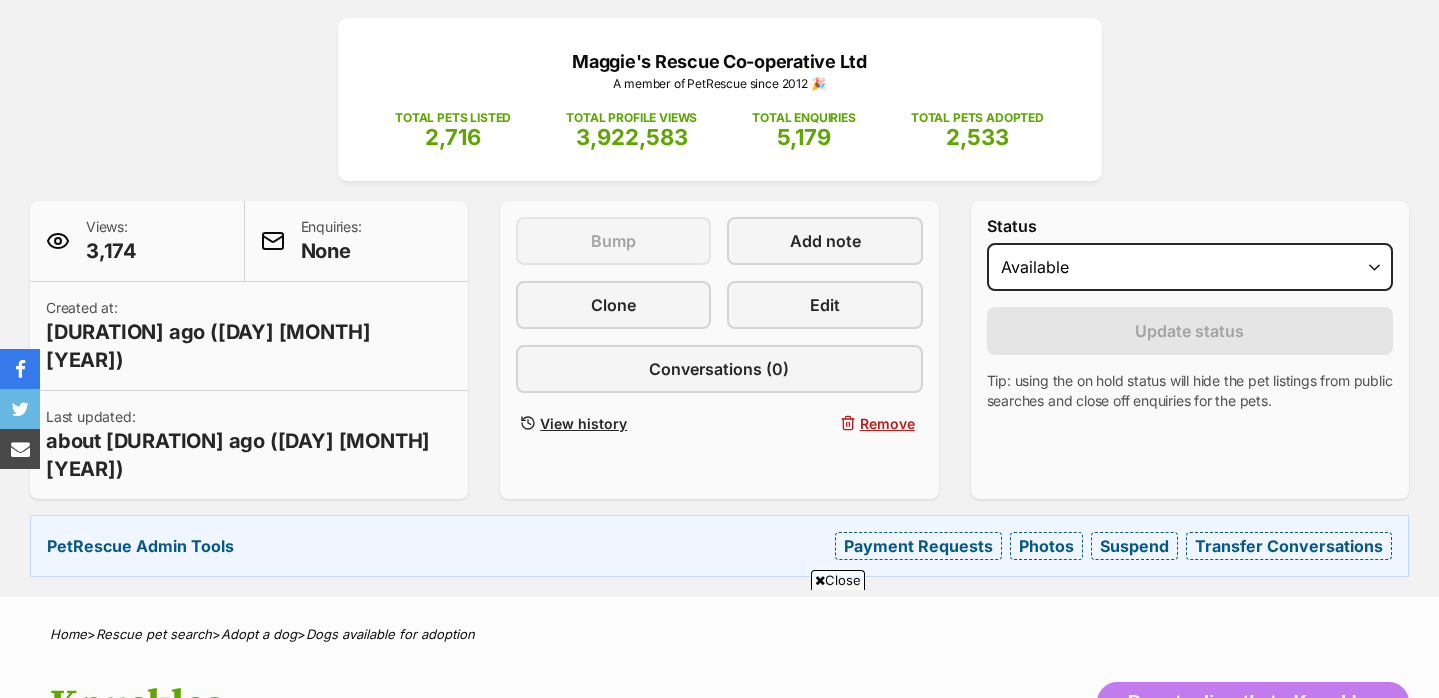 scroll, scrollTop: 1006, scrollLeft: 0, axis: vertical 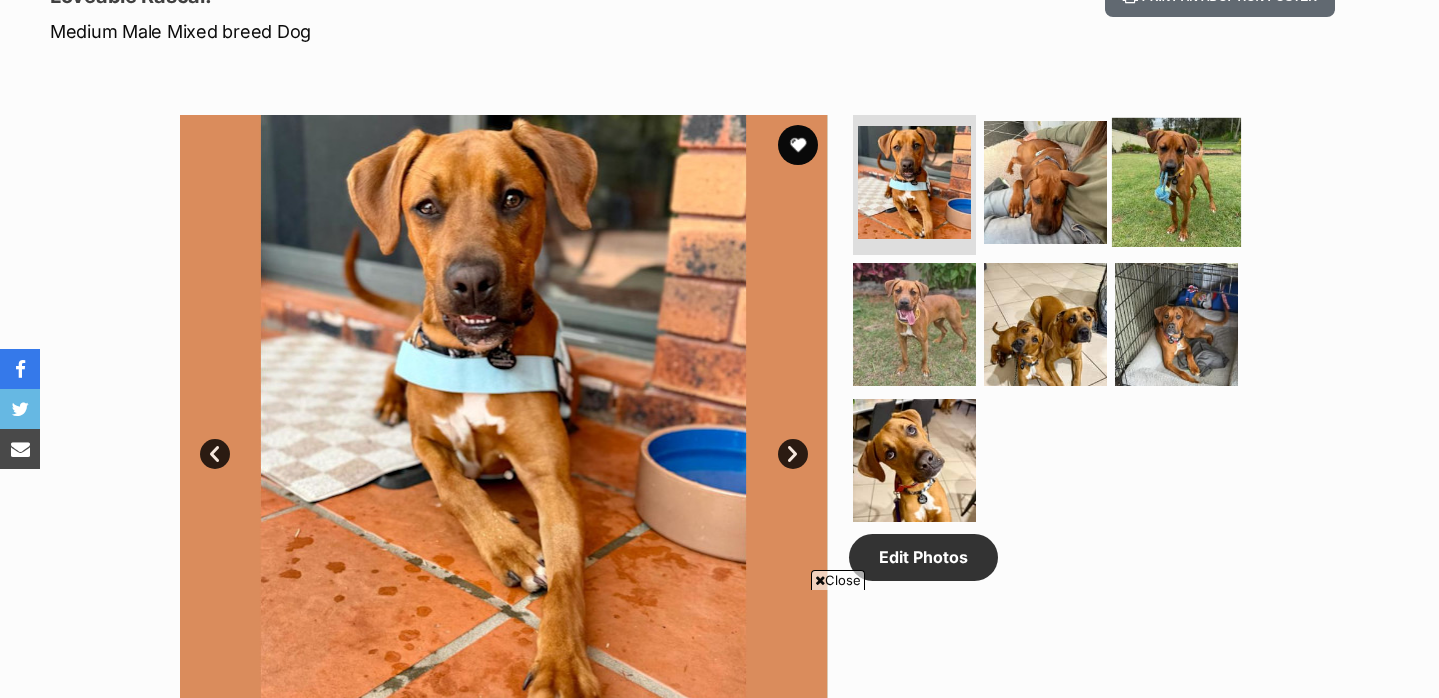 click at bounding box center [1176, 182] 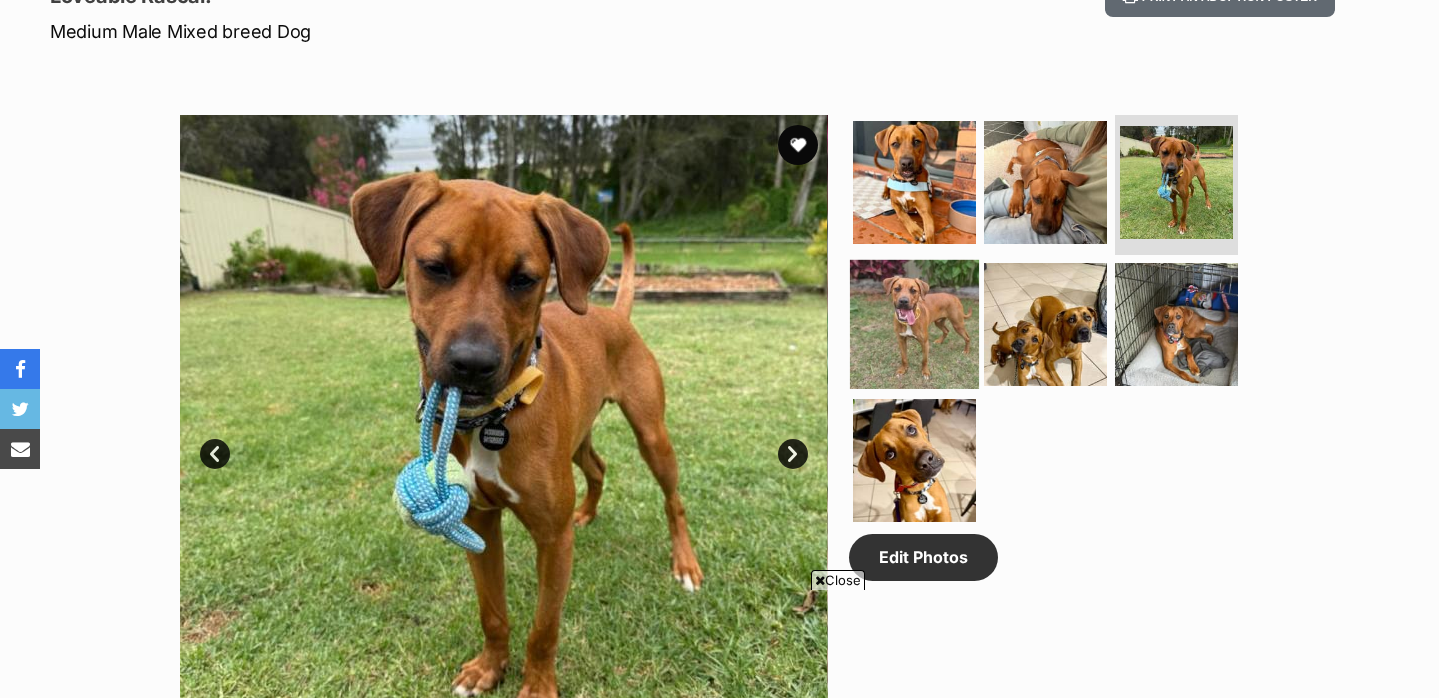 click at bounding box center [914, 324] 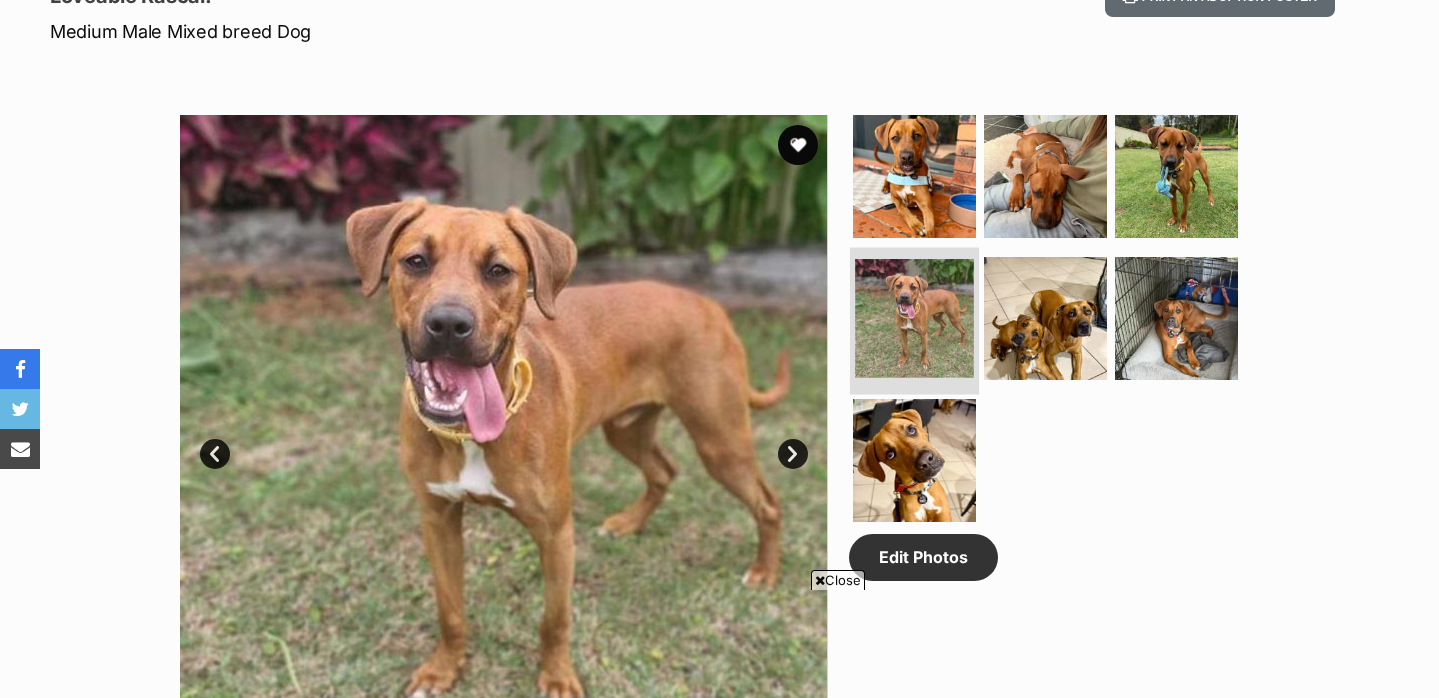 scroll, scrollTop: 0, scrollLeft: 0, axis: both 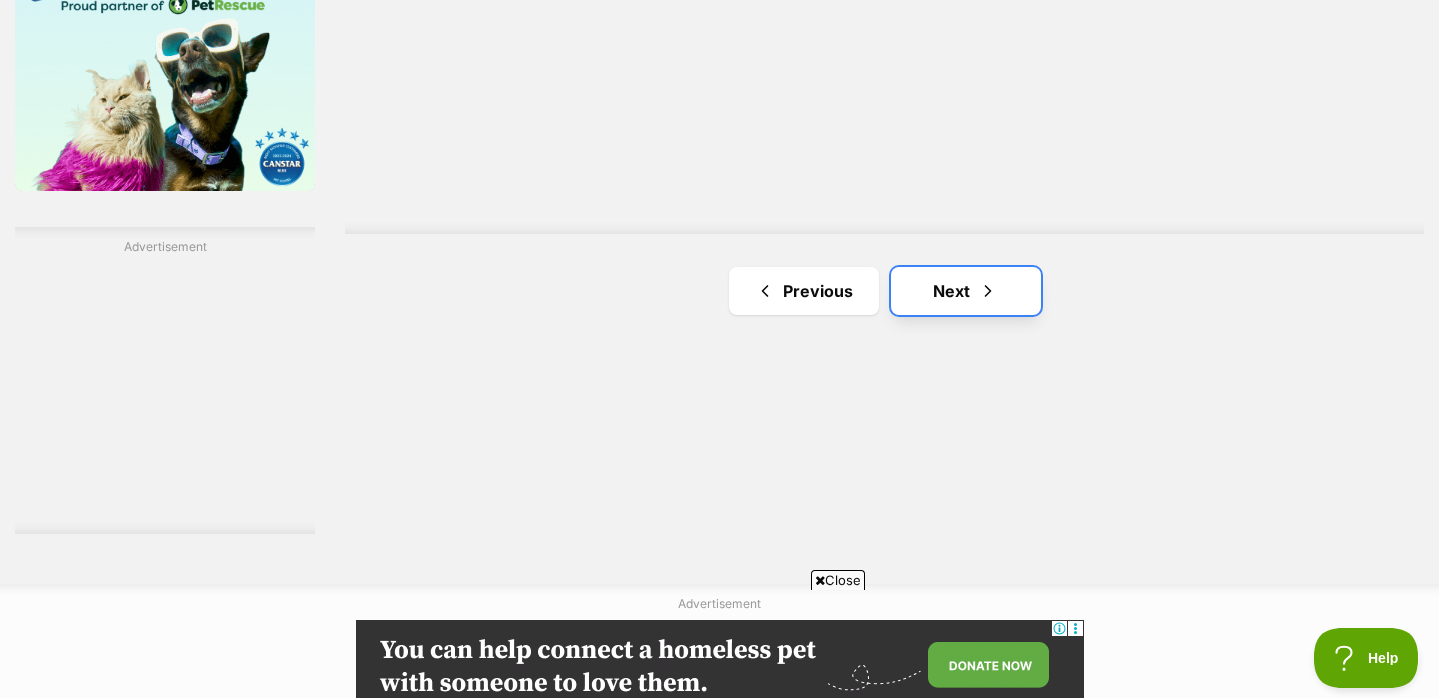 click on "Next" at bounding box center (966, 291) 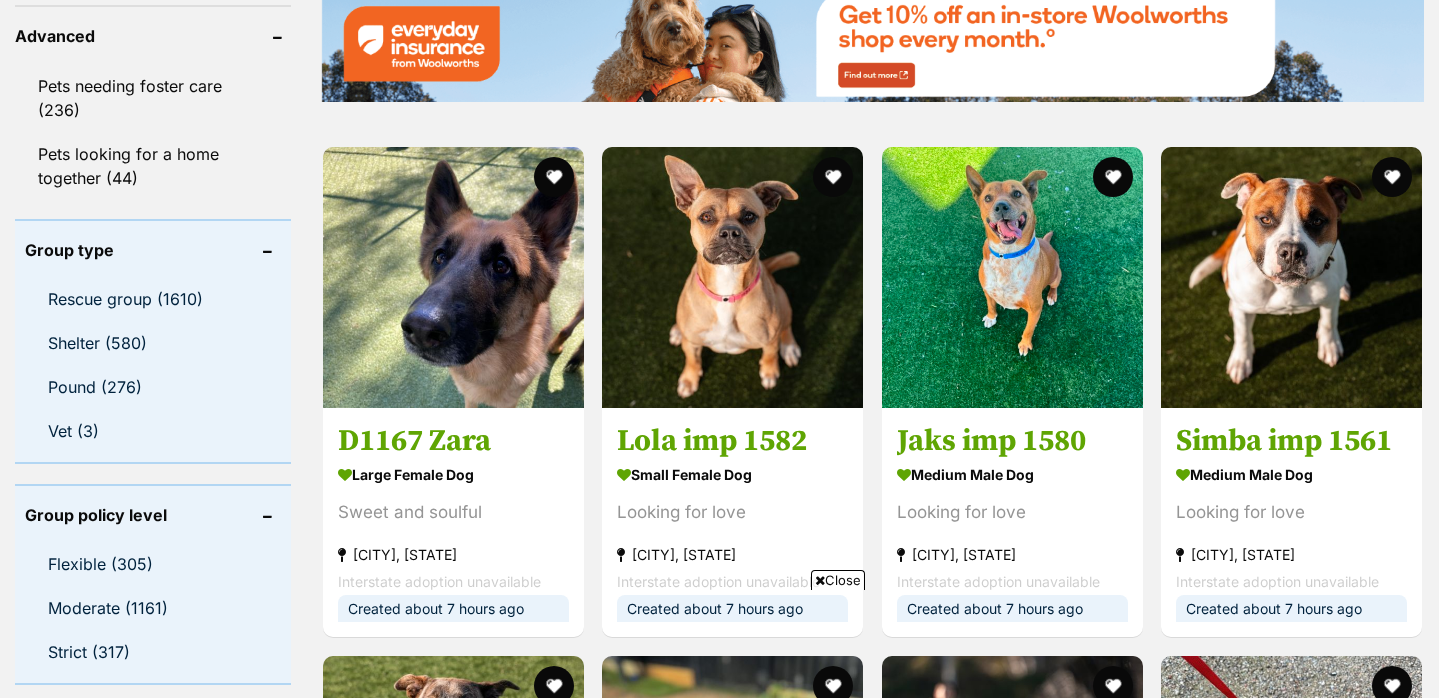scroll, scrollTop: 3497, scrollLeft: 0, axis: vertical 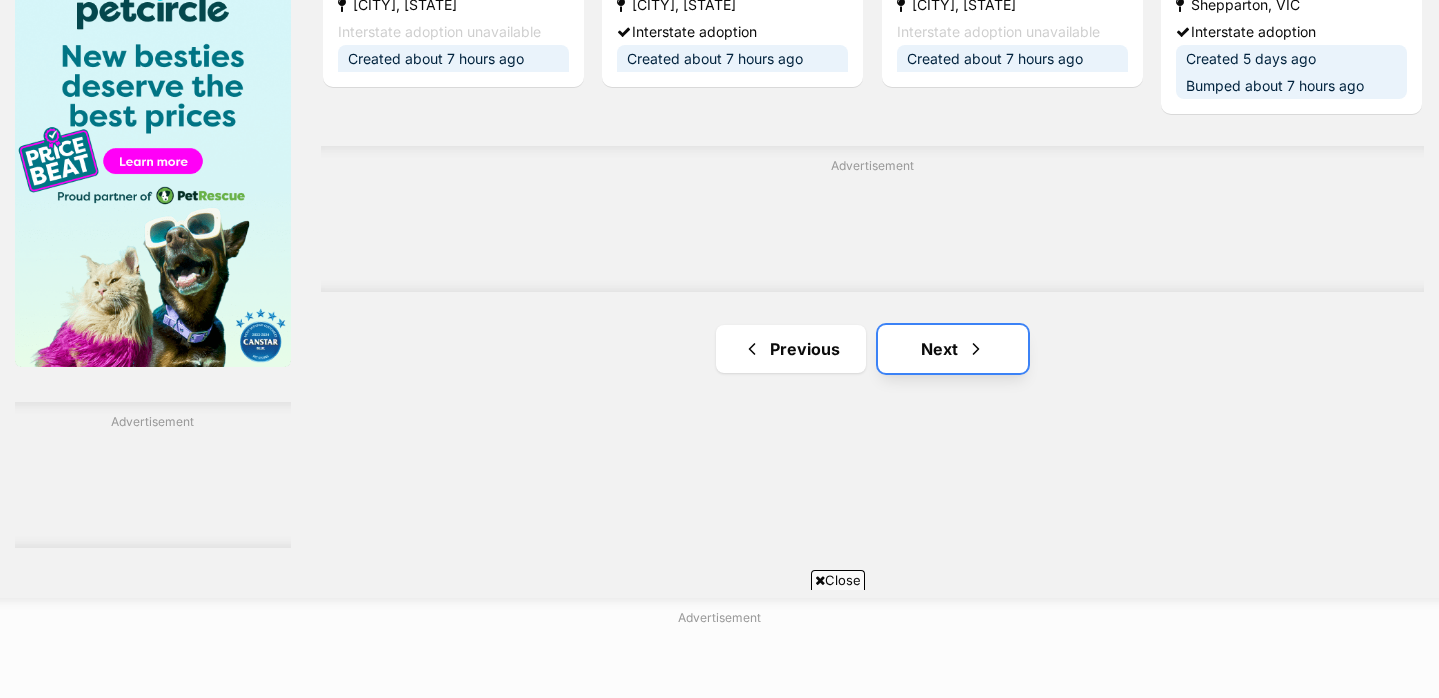 click on "Next" at bounding box center (953, 349) 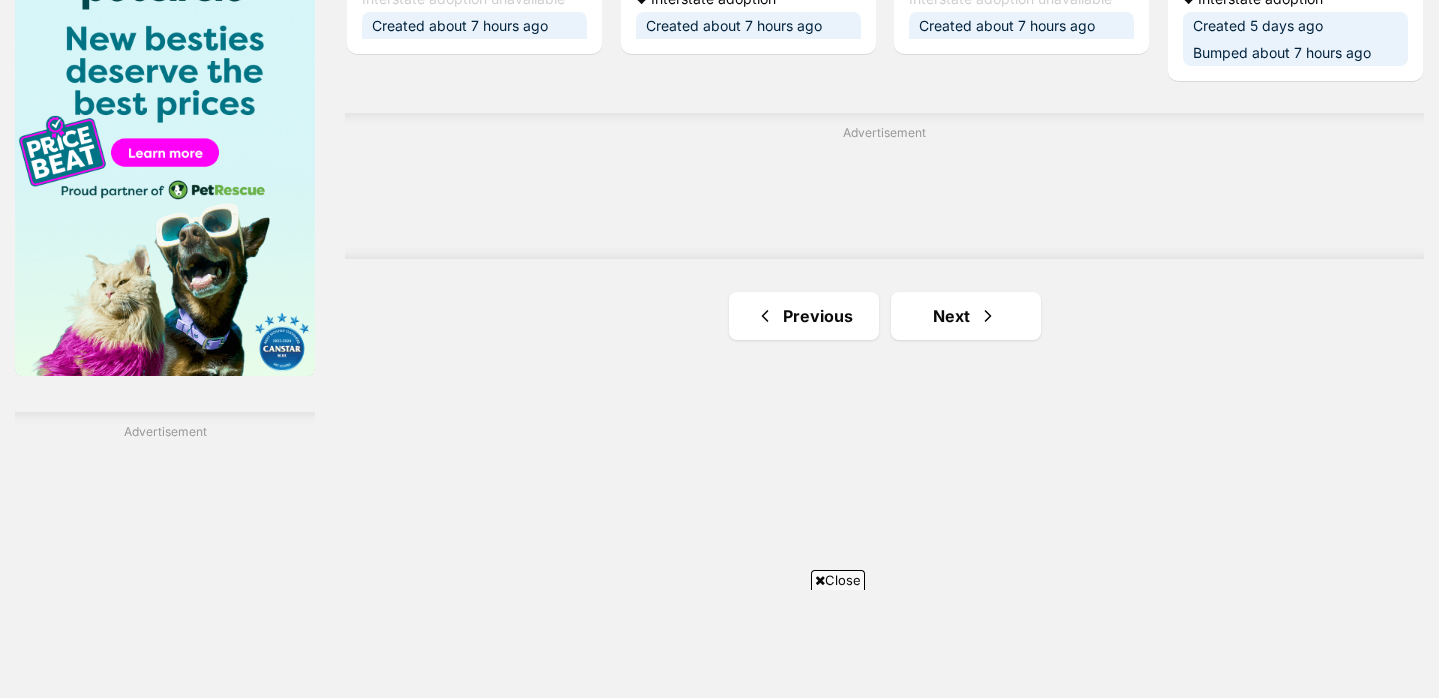 scroll, scrollTop: 3790, scrollLeft: 0, axis: vertical 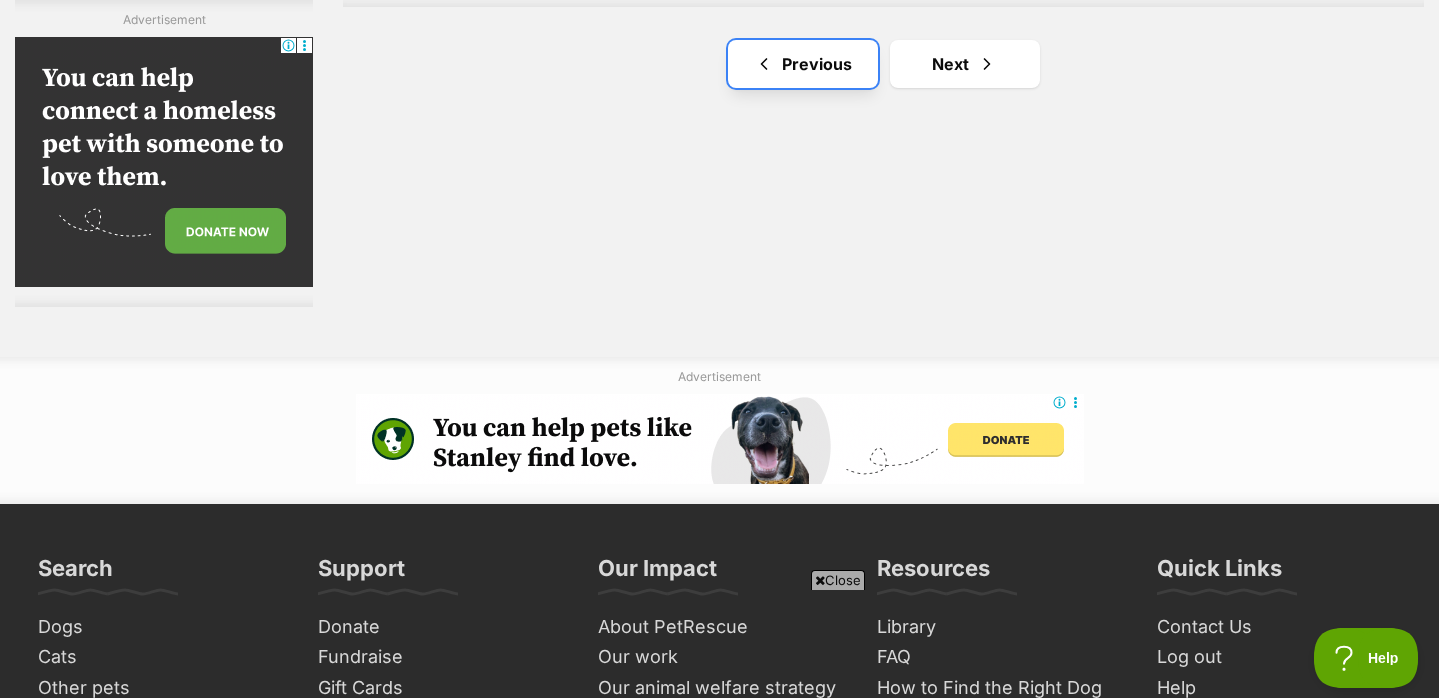 click on "Previous" at bounding box center (803, 64) 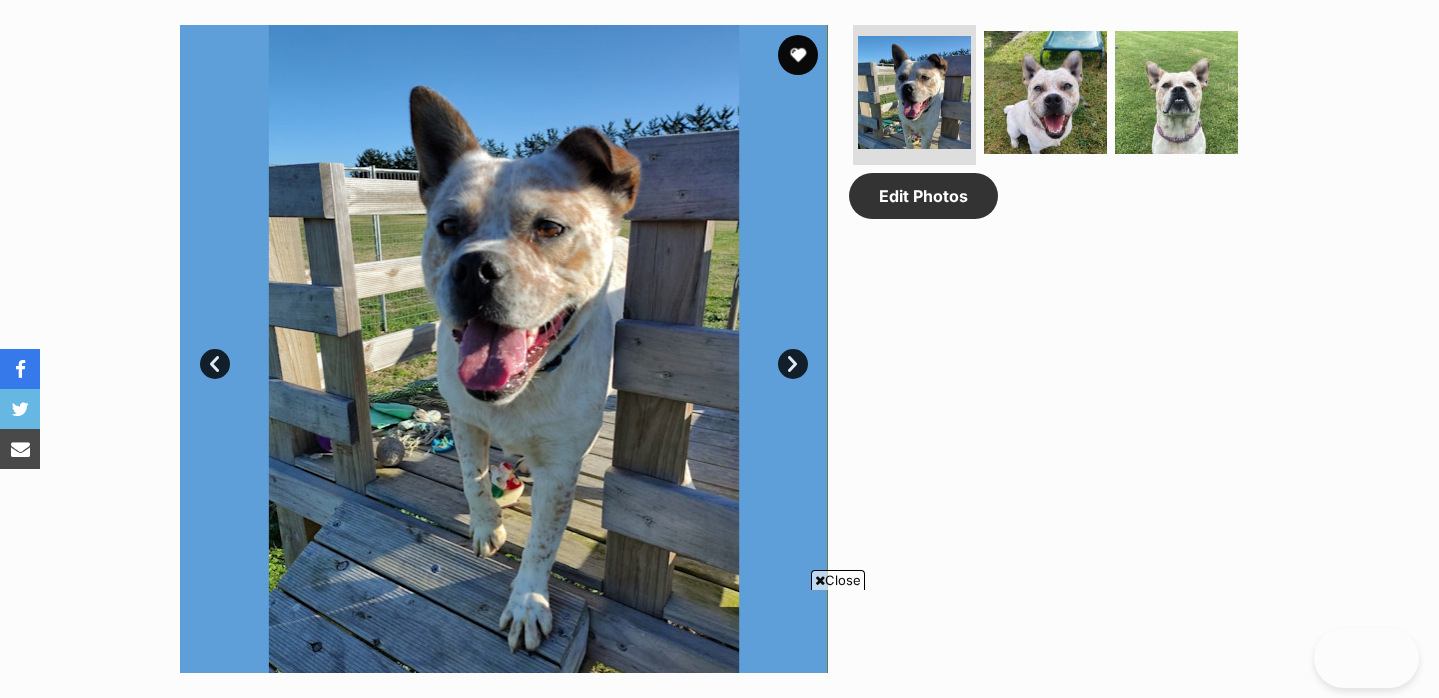 scroll, scrollTop: 0, scrollLeft: 0, axis: both 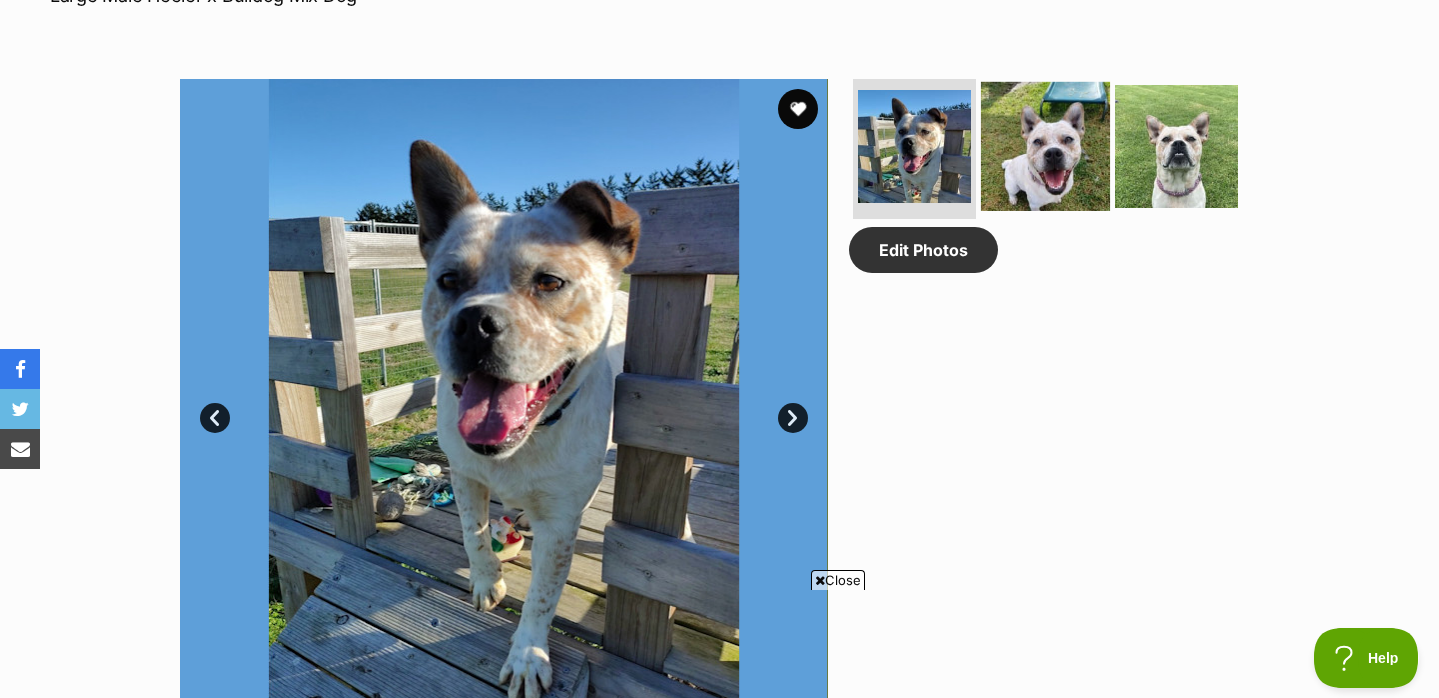 click at bounding box center (1045, 146) 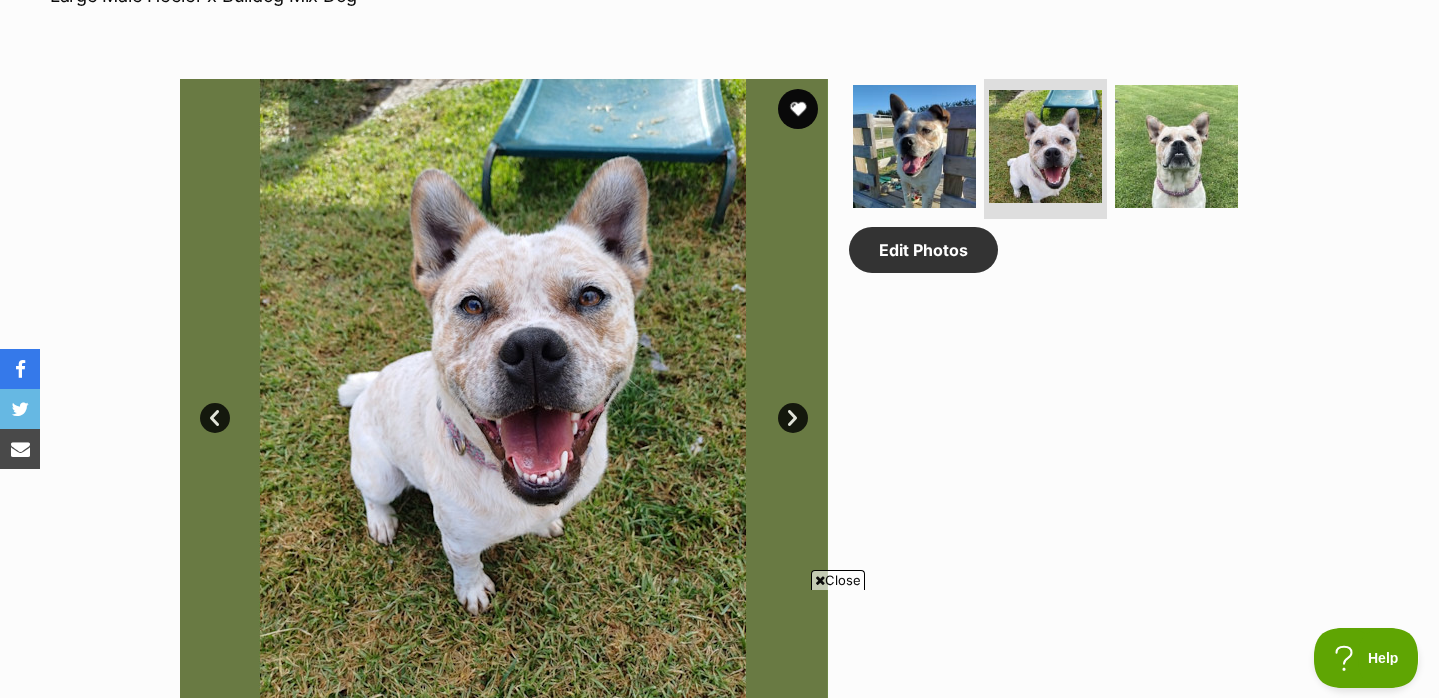 scroll, scrollTop: 1025, scrollLeft: 0, axis: vertical 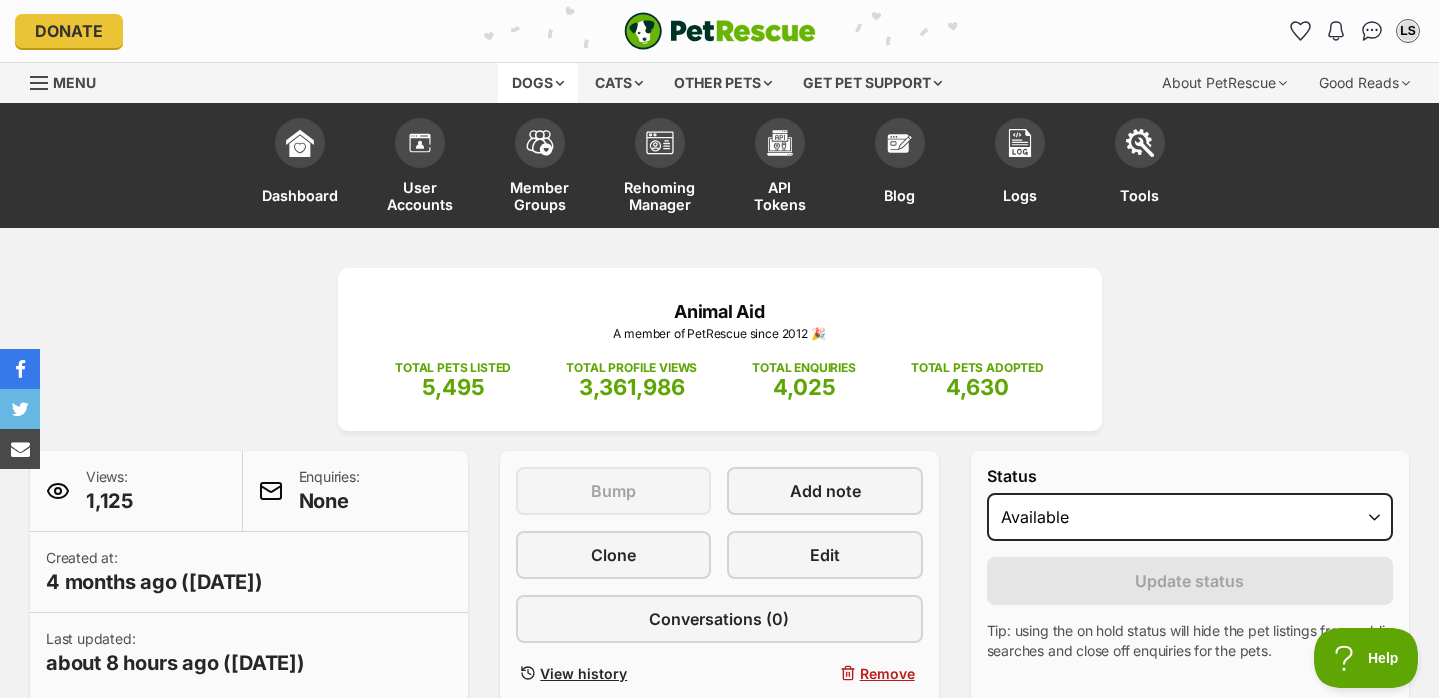click on "Dogs" at bounding box center [538, 83] 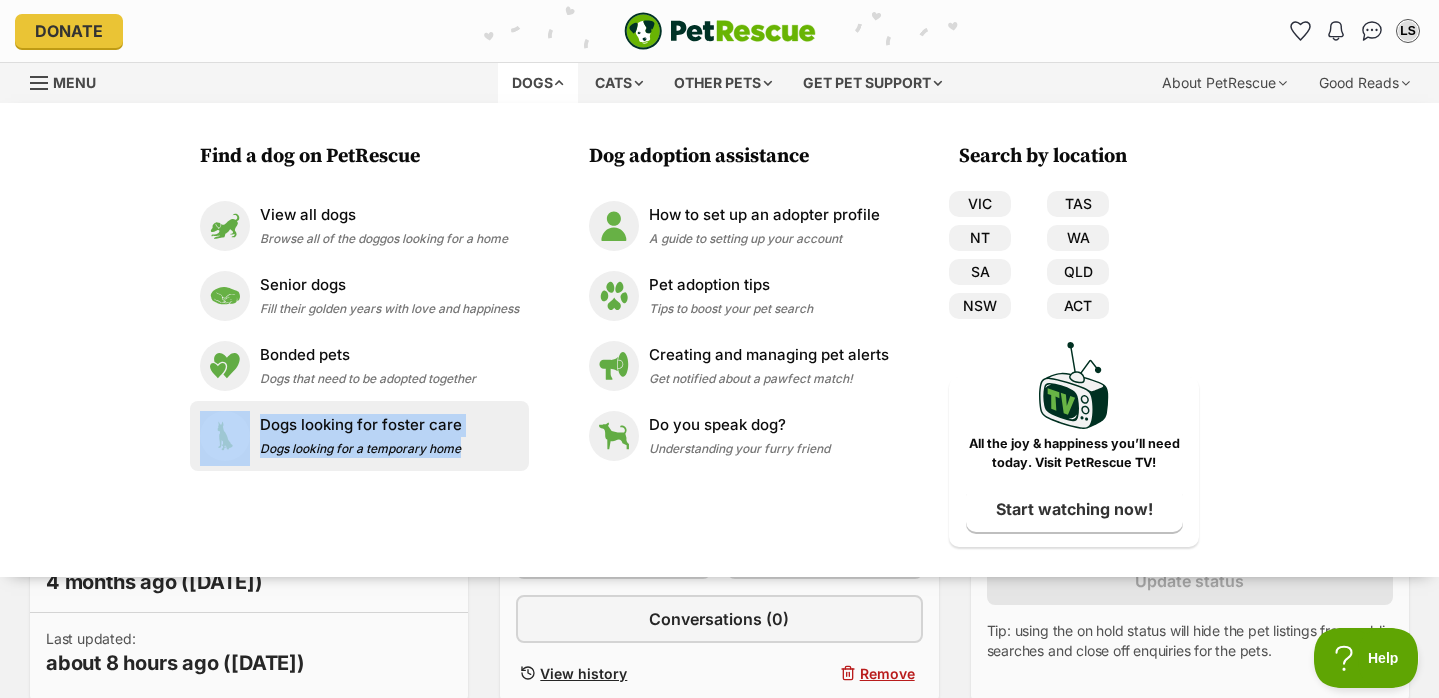 scroll, scrollTop: 0, scrollLeft: 0, axis: both 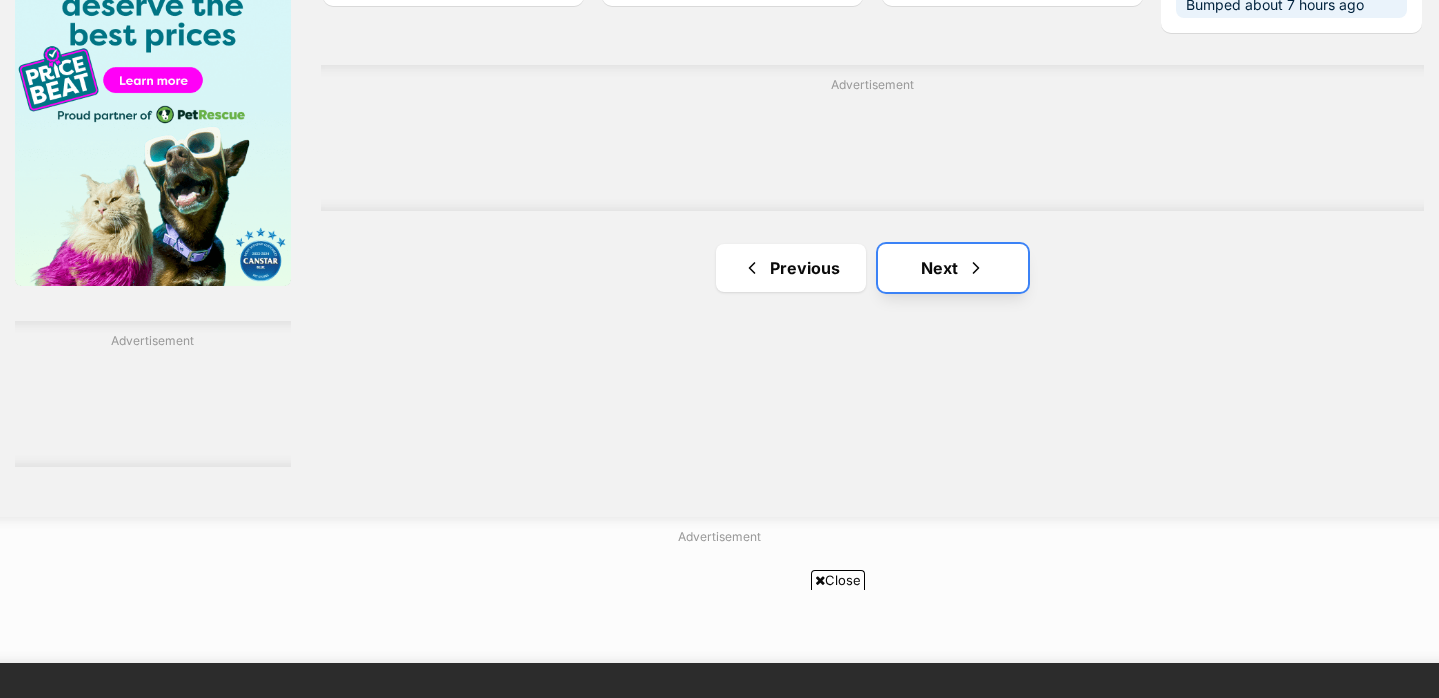 click on "Next" at bounding box center (953, 268) 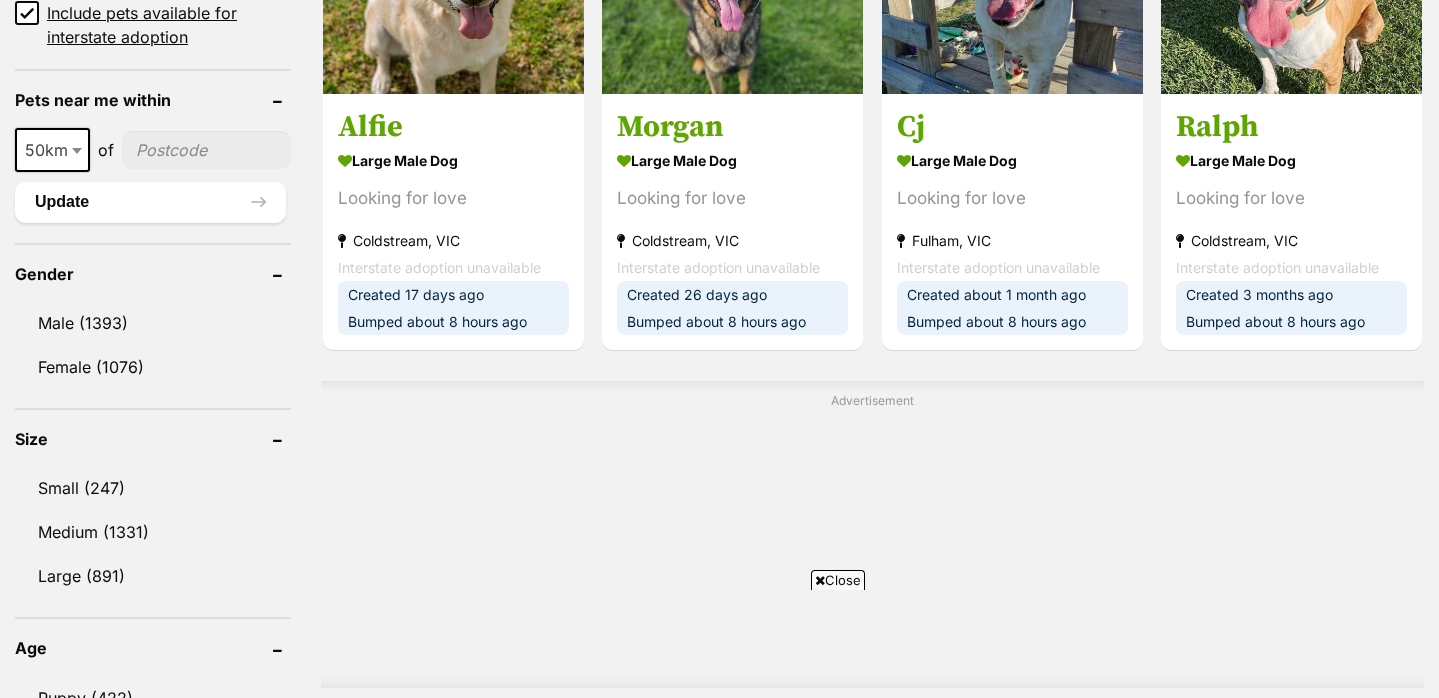 scroll, scrollTop: 2737, scrollLeft: 0, axis: vertical 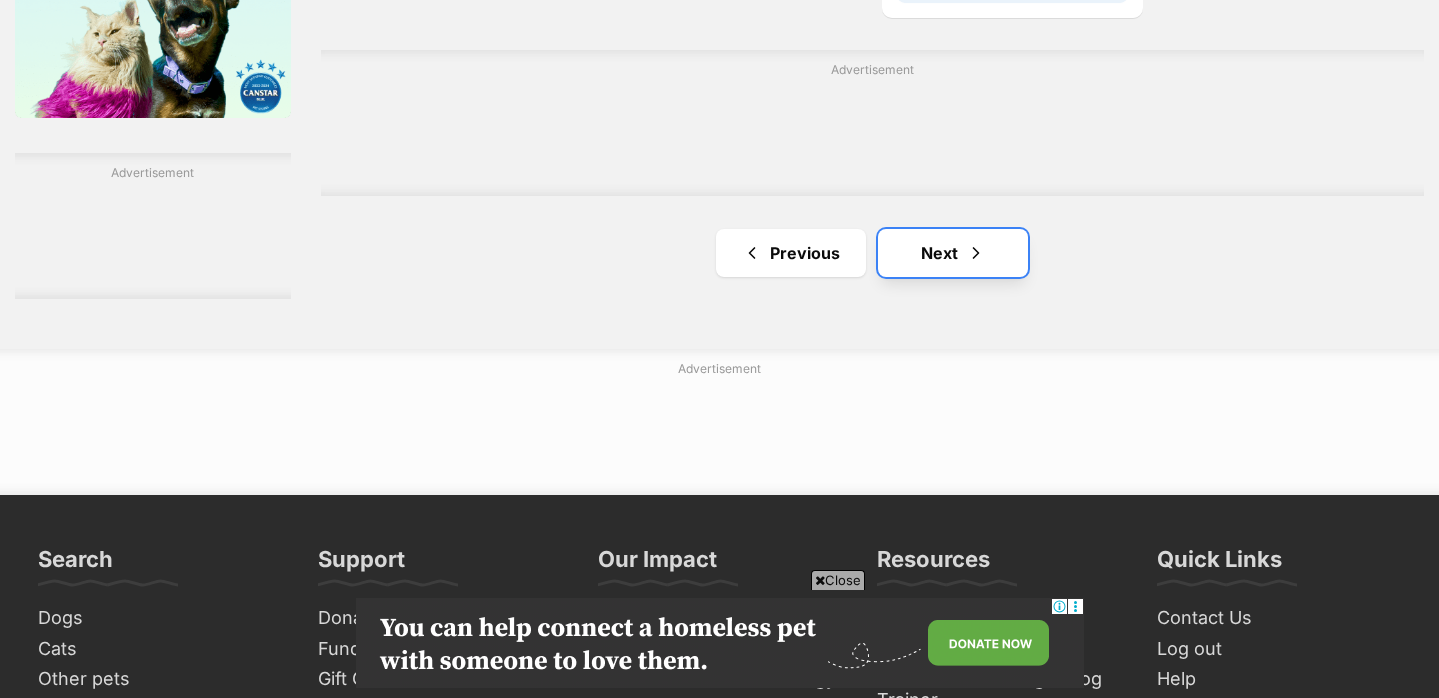 click on "Next" at bounding box center (953, 253) 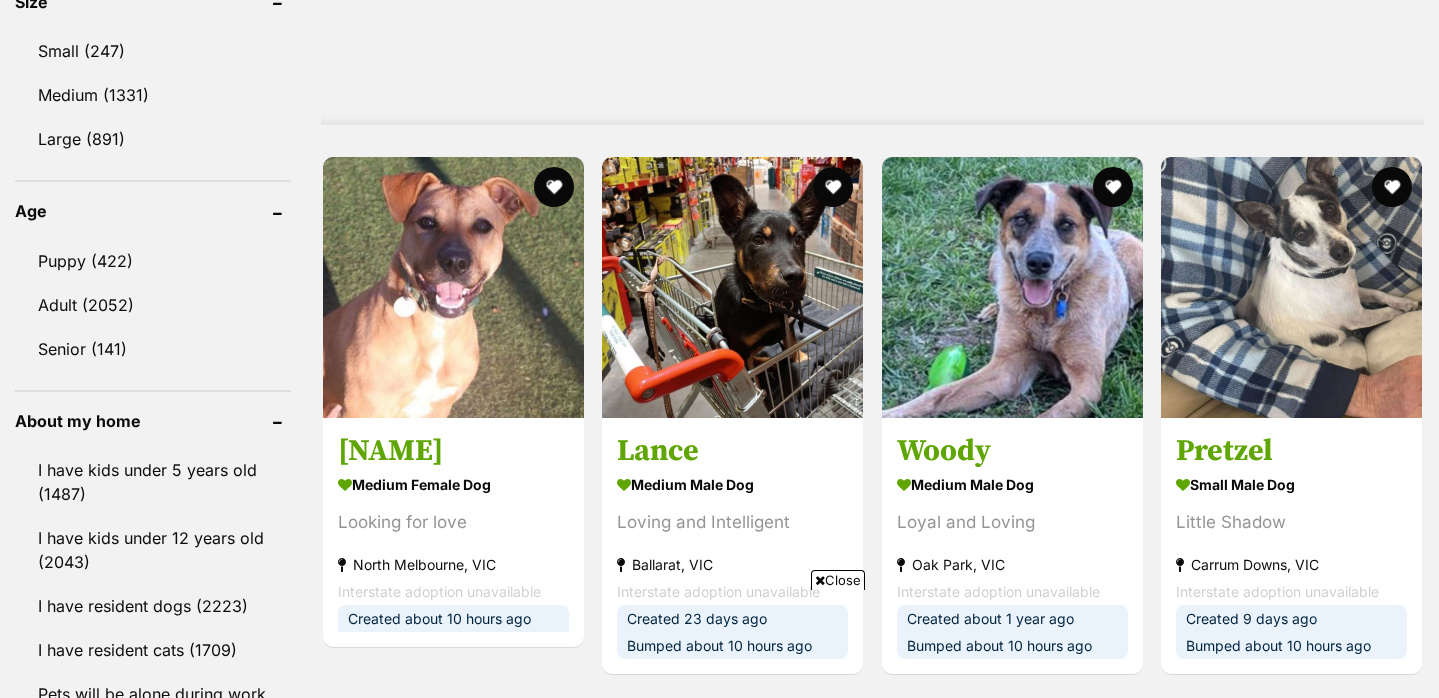 scroll, scrollTop: 2001, scrollLeft: 0, axis: vertical 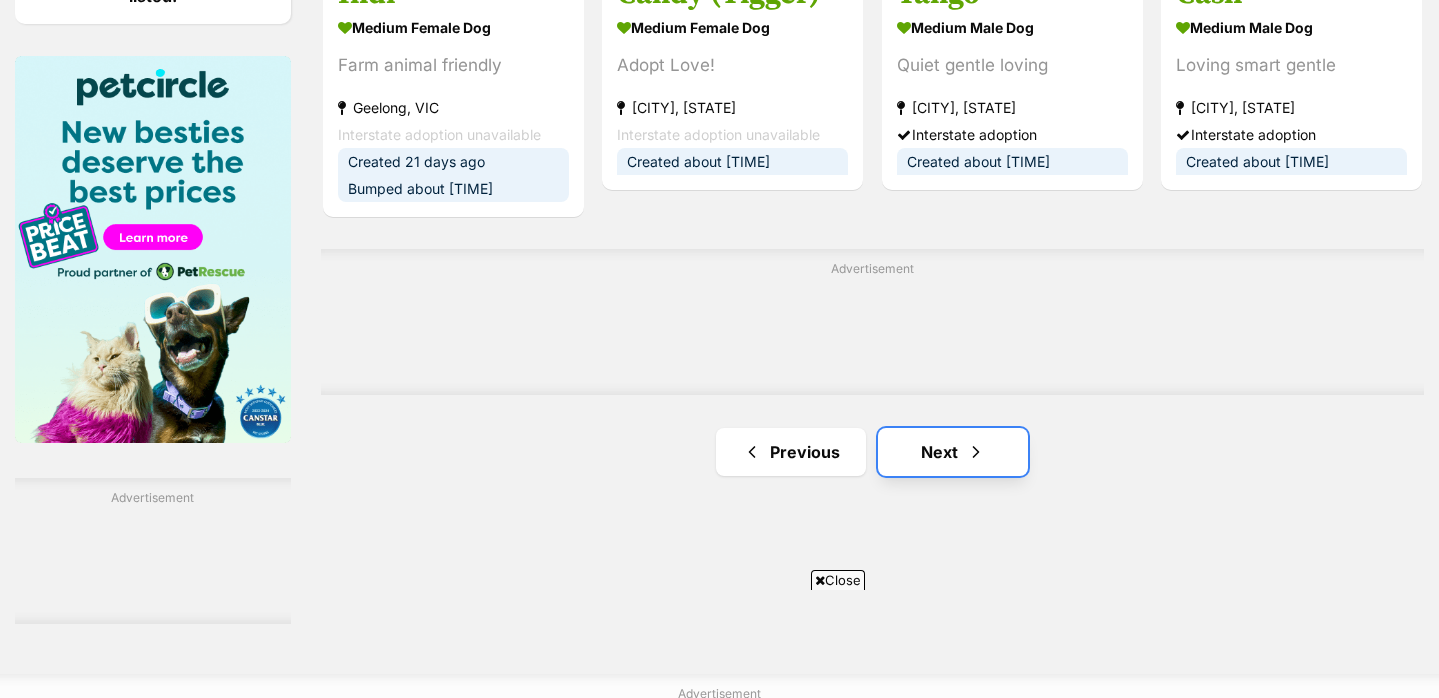 click on "Next" at bounding box center [953, 452] 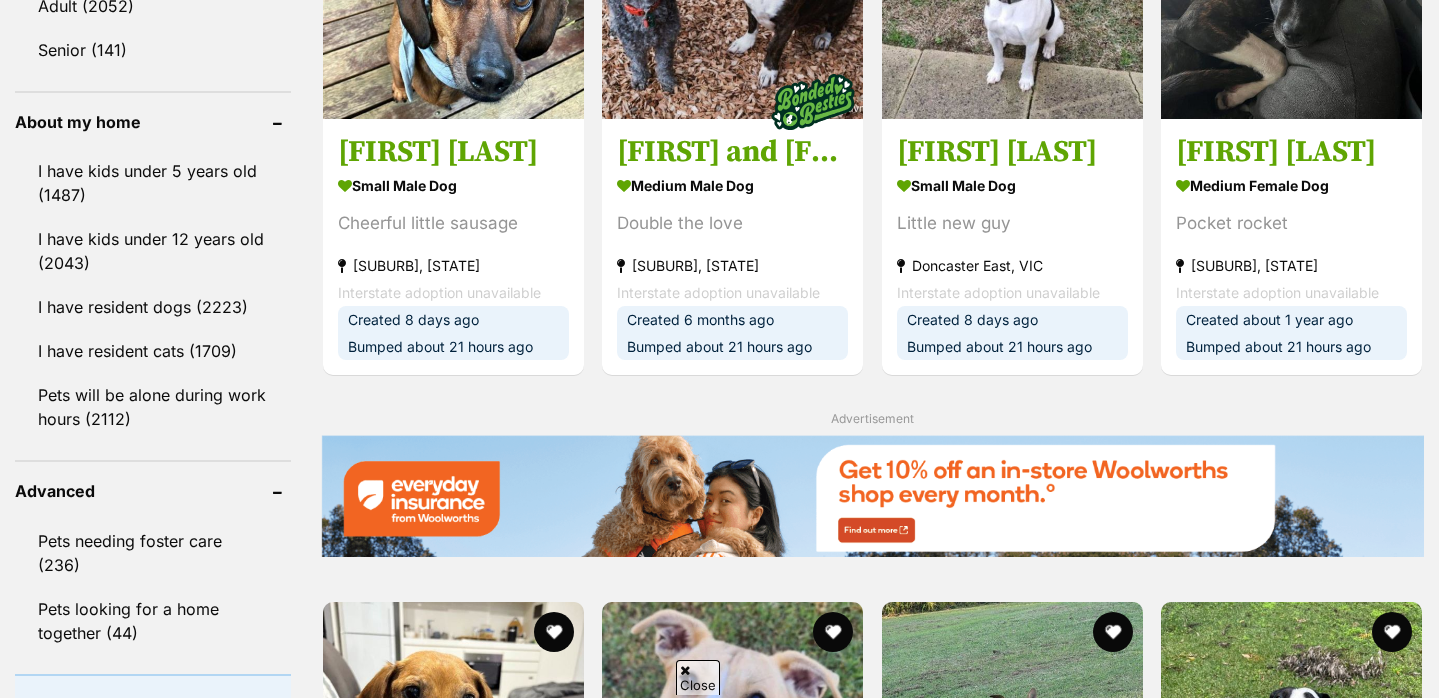 scroll, scrollTop: 2918, scrollLeft: 0, axis: vertical 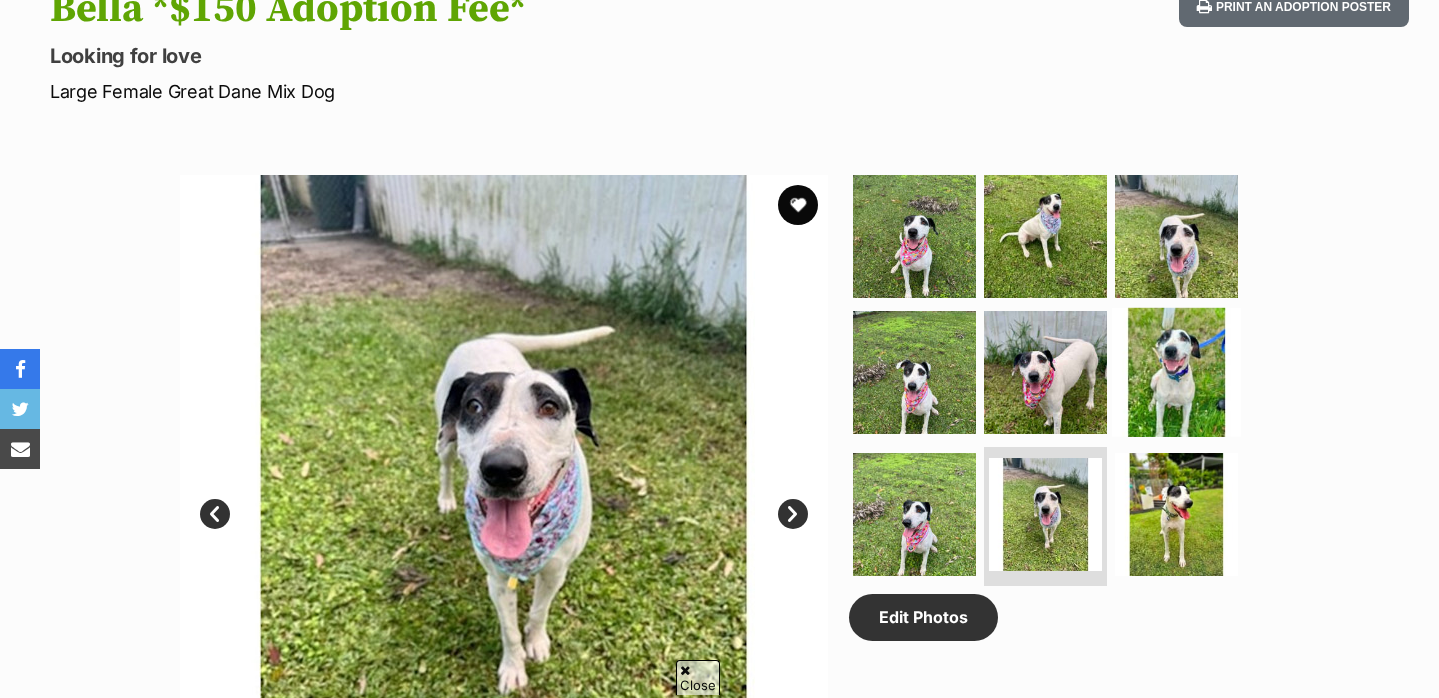 click at bounding box center (1176, 372) 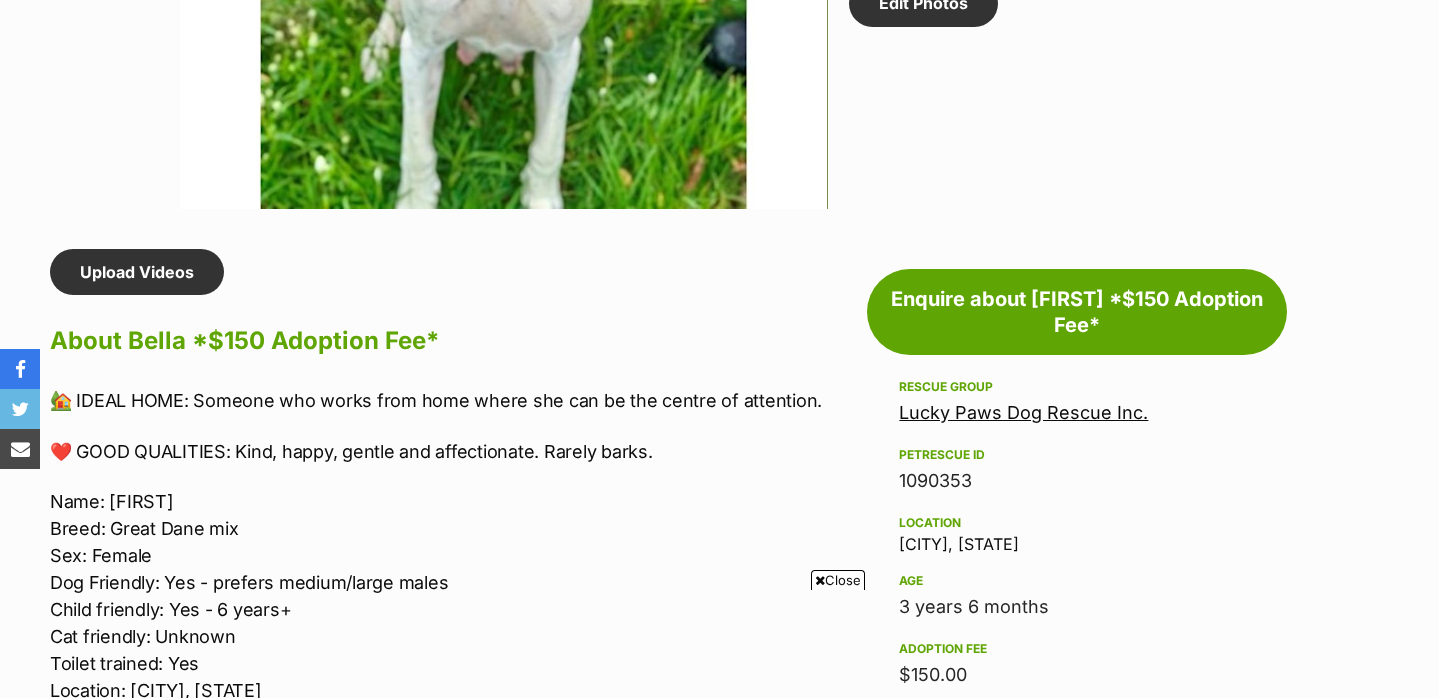 scroll, scrollTop: 1566, scrollLeft: 0, axis: vertical 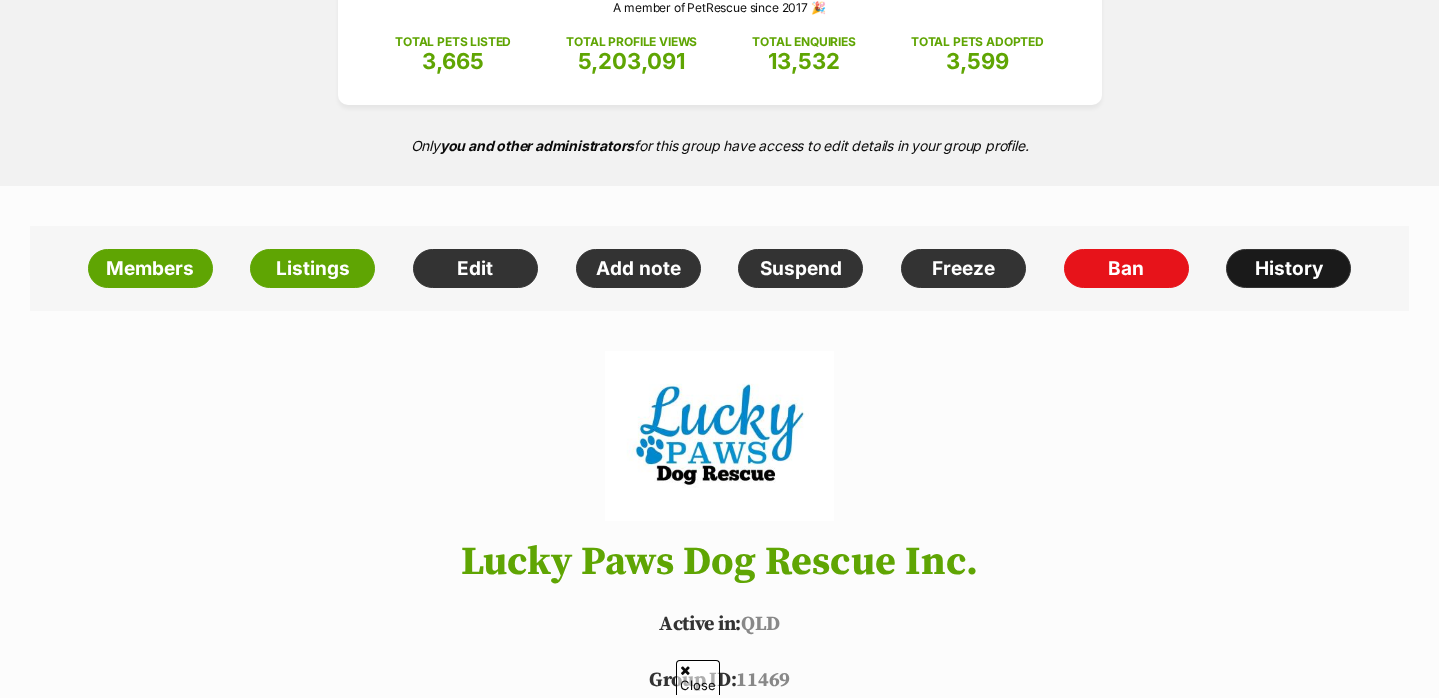 click on "History" at bounding box center (1288, 269) 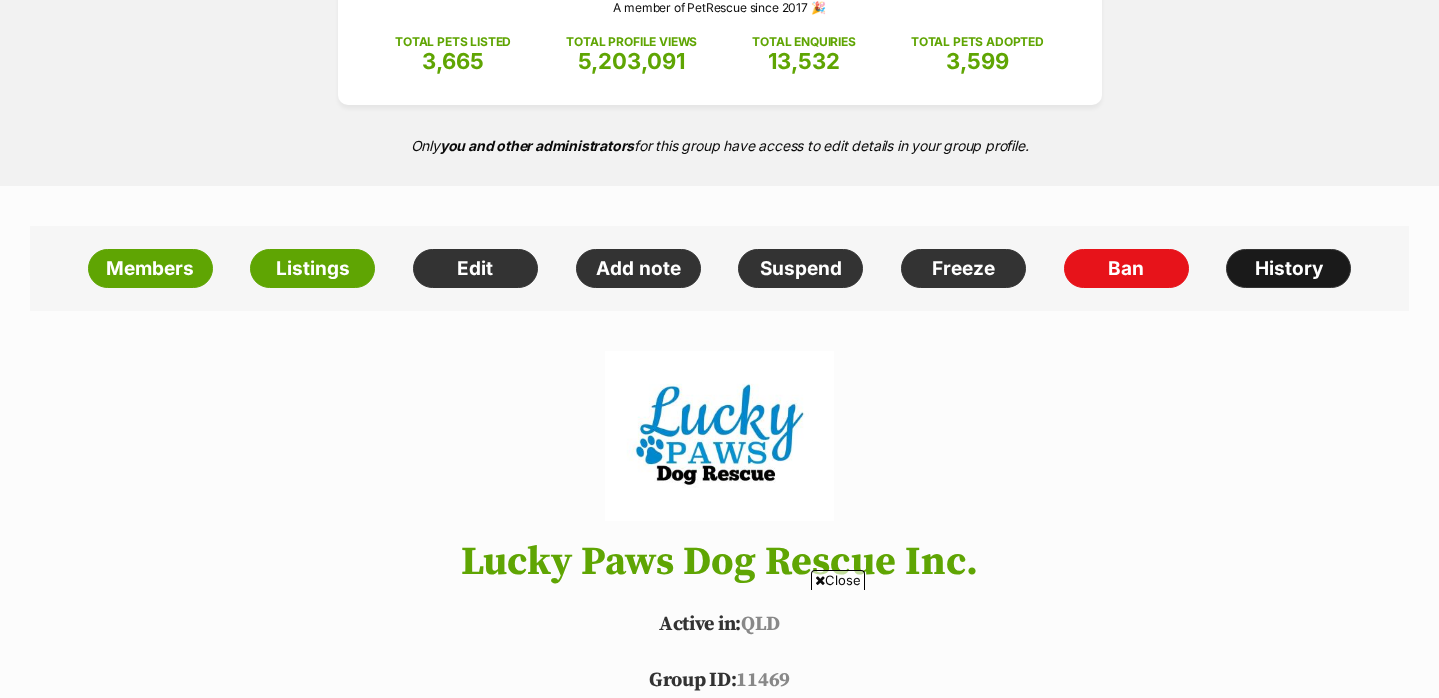 scroll, scrollTop: 0, scrollLeft: 0, axis: both 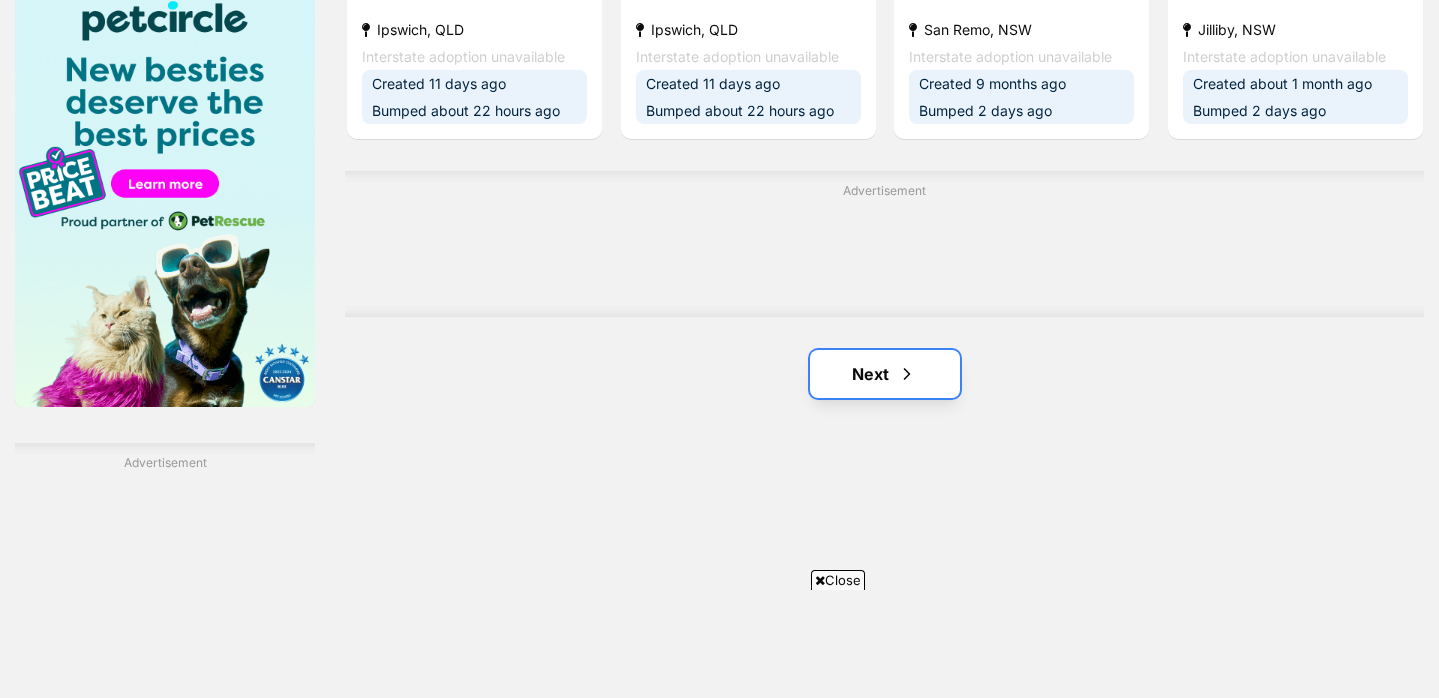 click at bounding box center (907, 374) 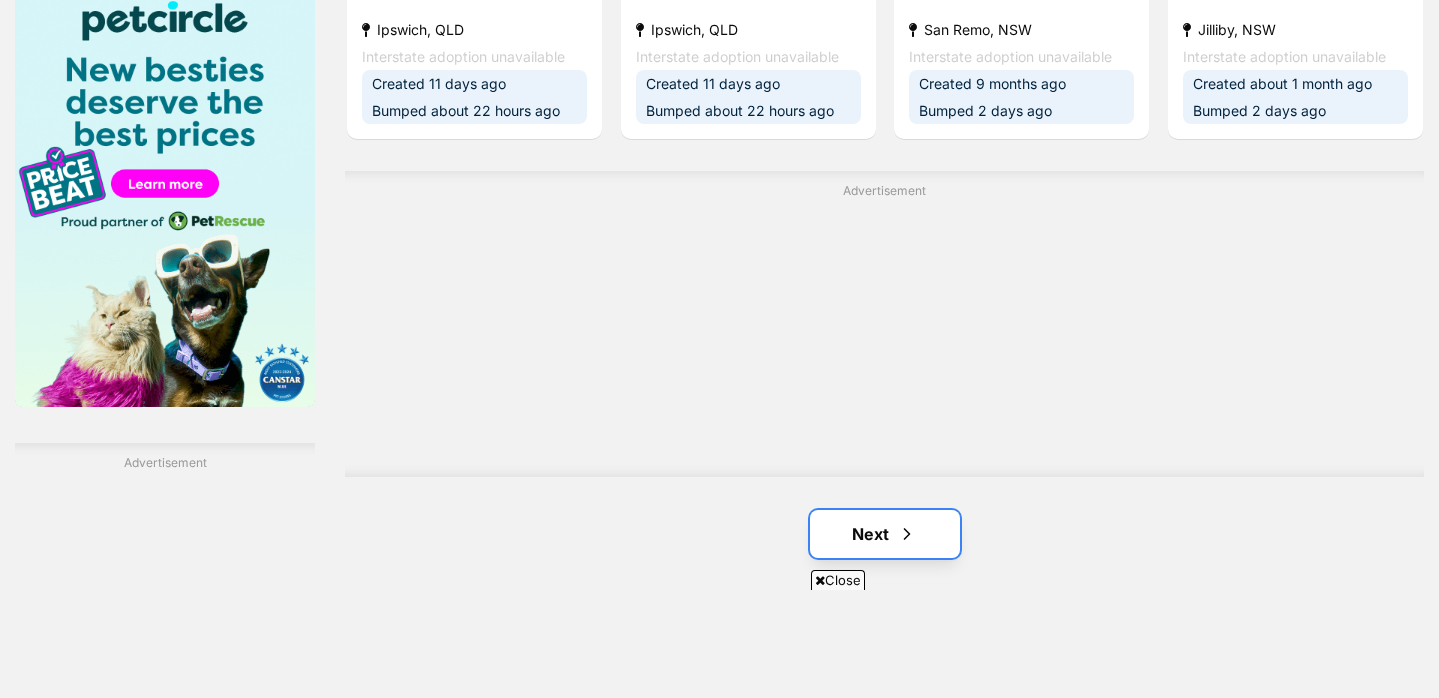 scroll, scrollTop: 0, scrollLeft: 0, axis: both 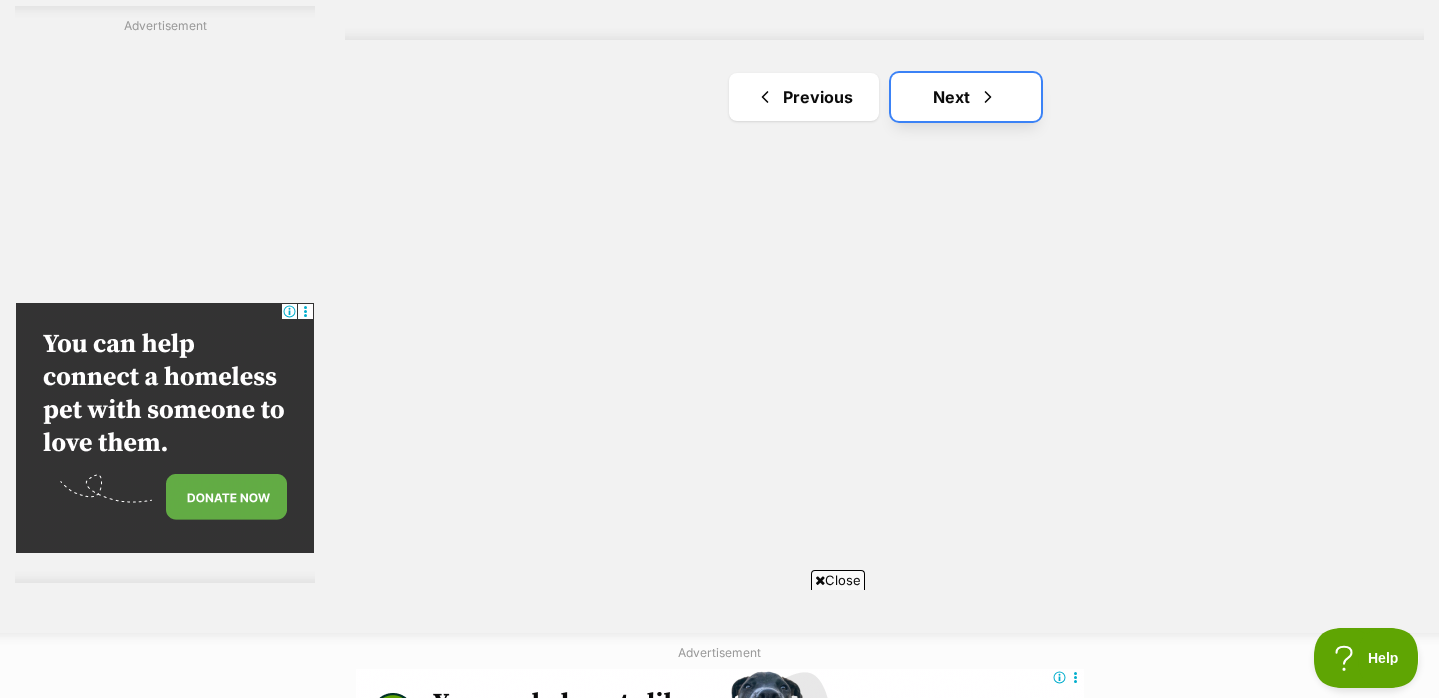 click on "Next" at bounding box center (966, 97) 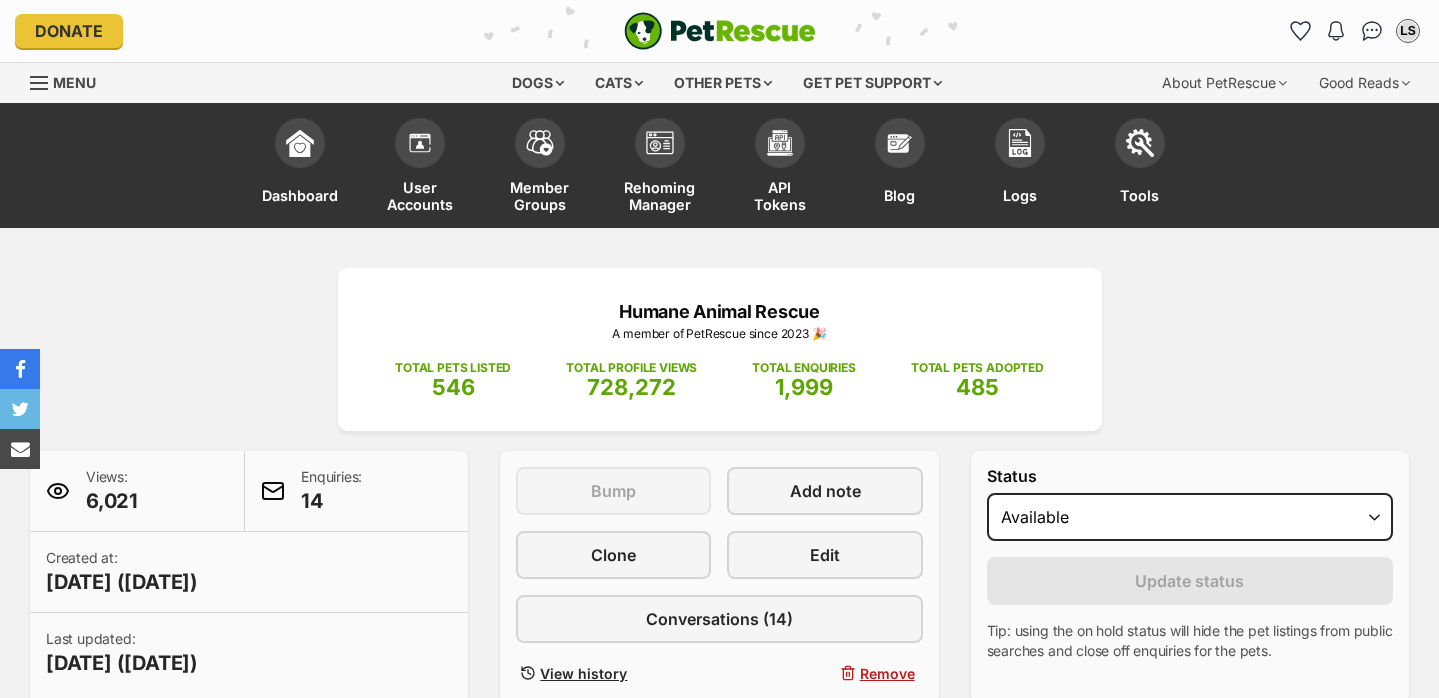 scroll, scrollTop: 0, scrollLeft: 0, axis: both 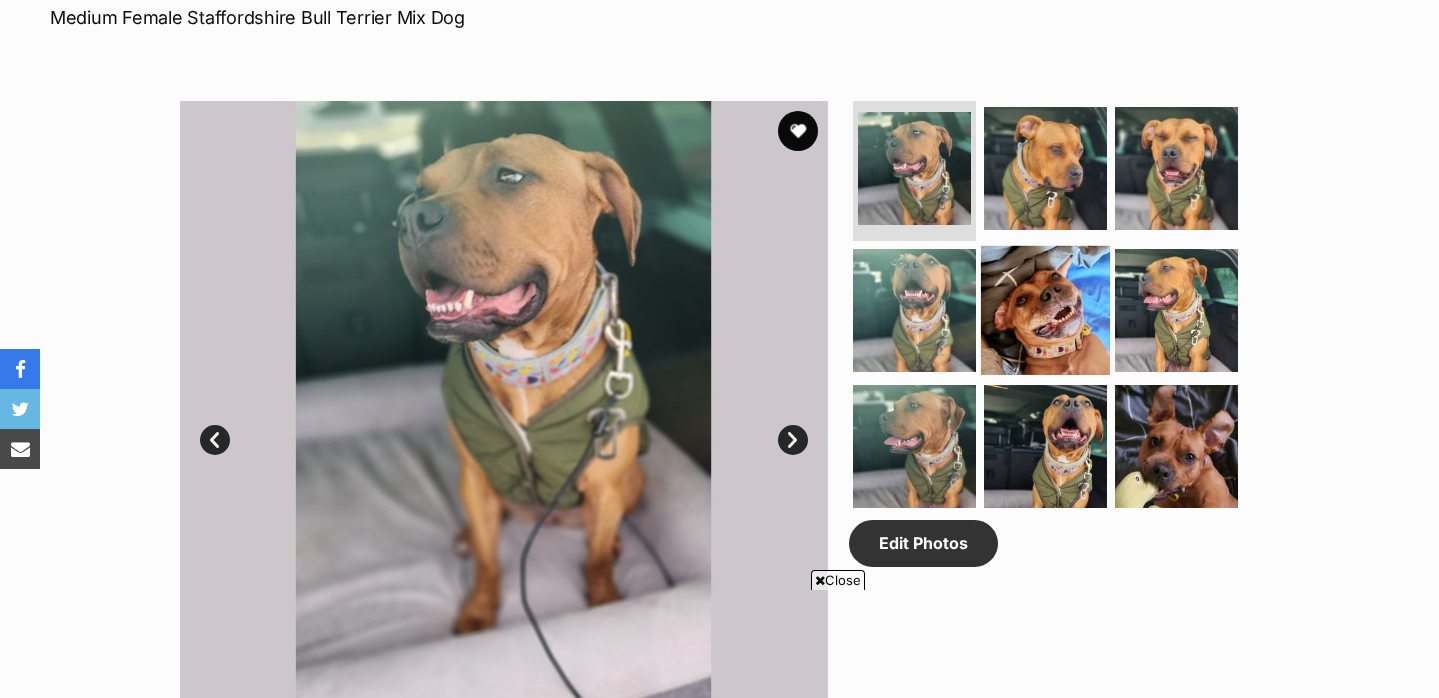 click at bounding box center (1045, 310) 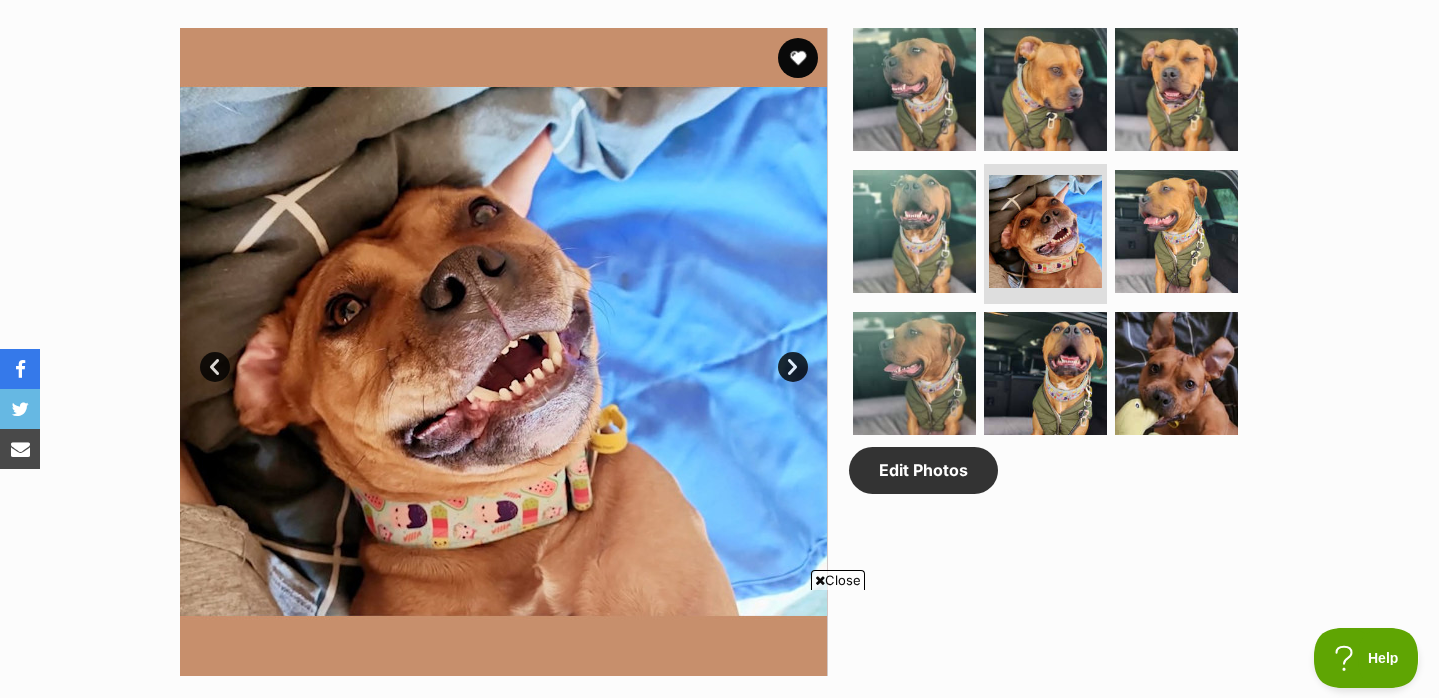 scroll, scrollTop: 0, scrollLeft: 0, axis: both 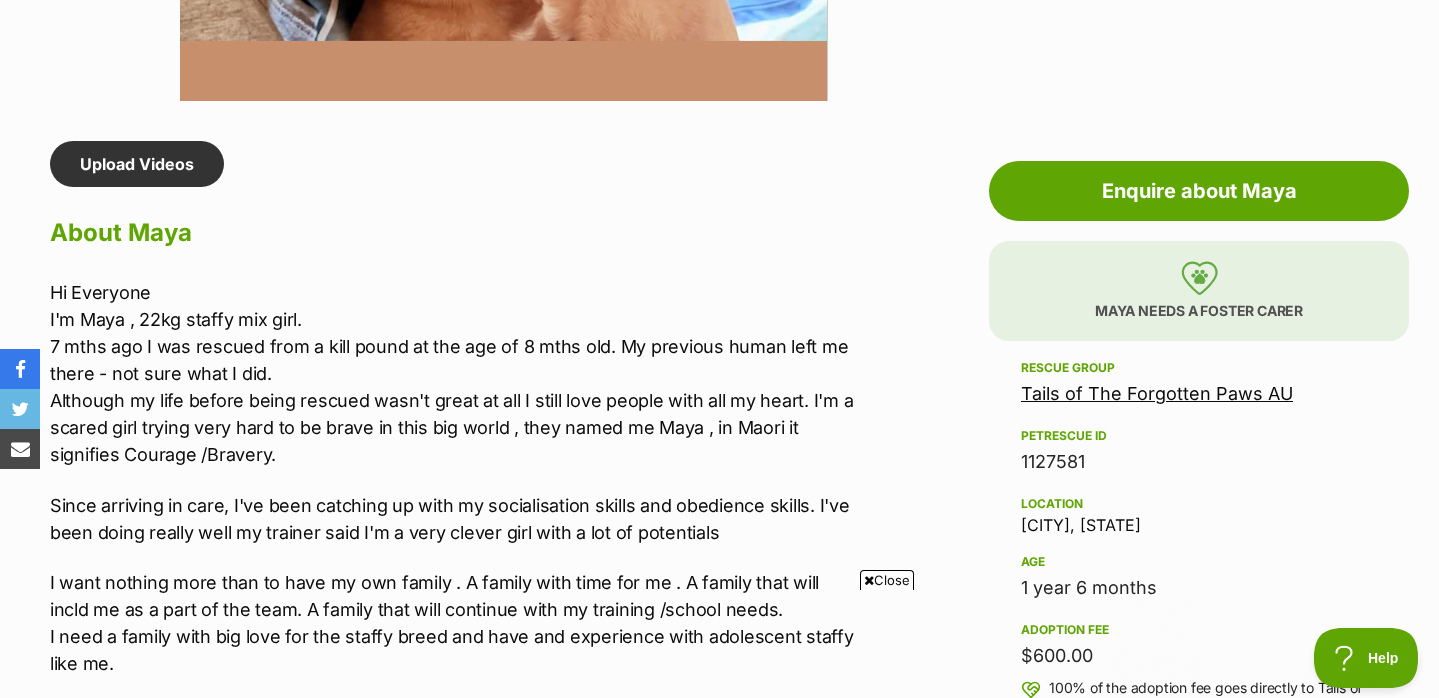drag, startPoint x: 1115, startPoint y: 453, endPoint x: 979, endPoint y: 453, distance: 136 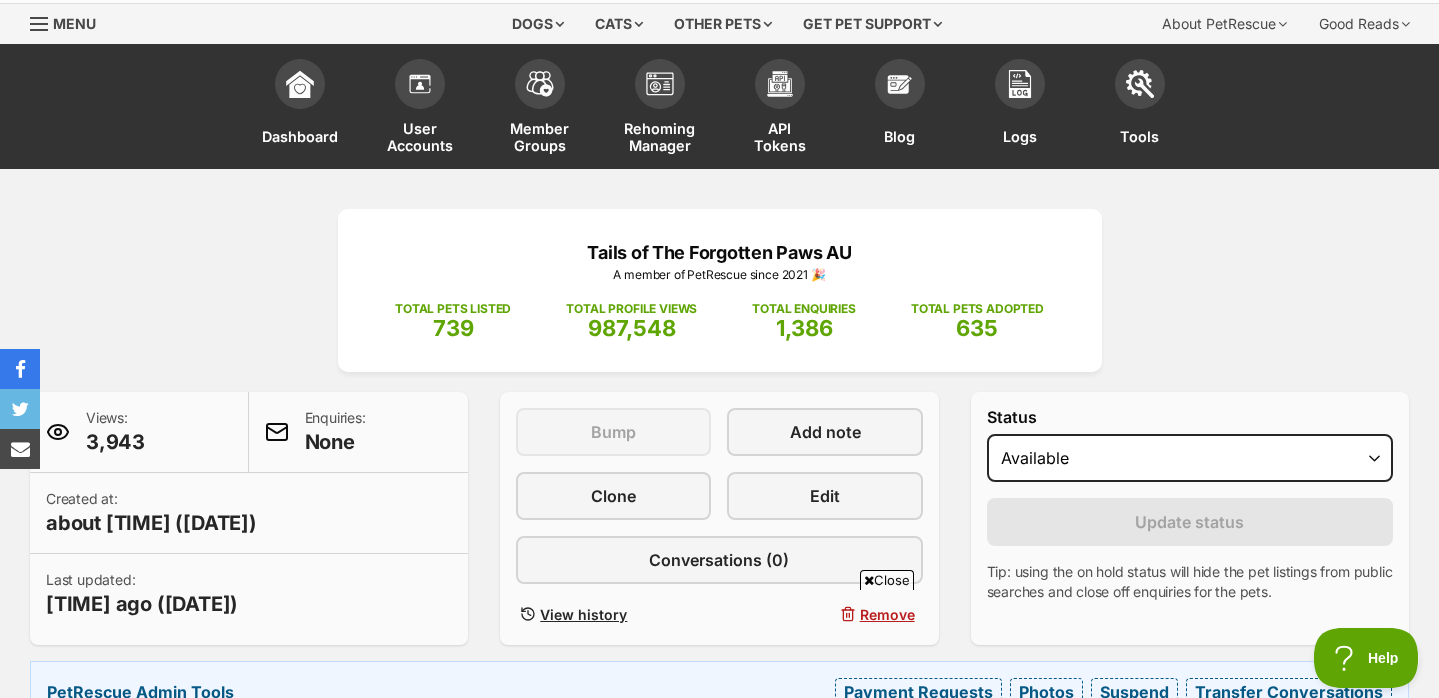 scroll, scrollTop: 0, scrollLeft: 0, axis: both 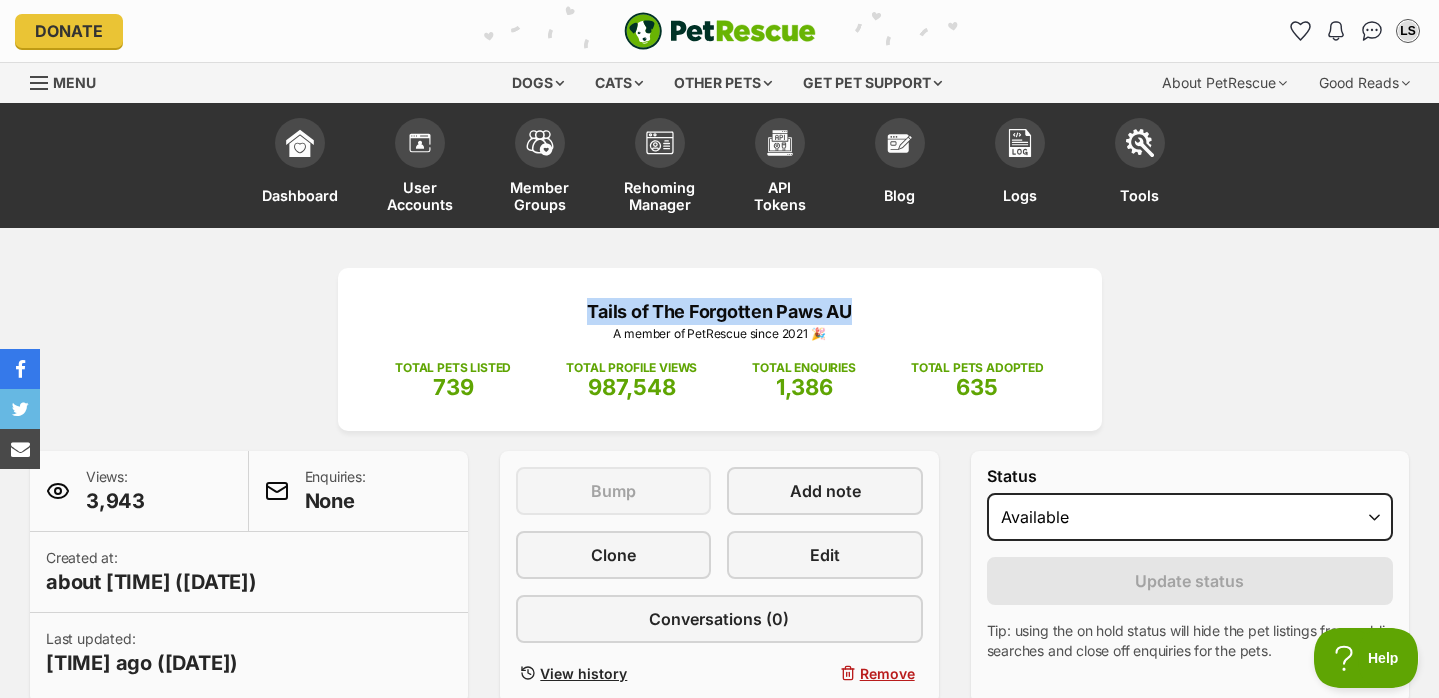drag, startPoint x: 583, startPoint y: 302, endPoint x: 890, endPoint y: 302, distance: 307 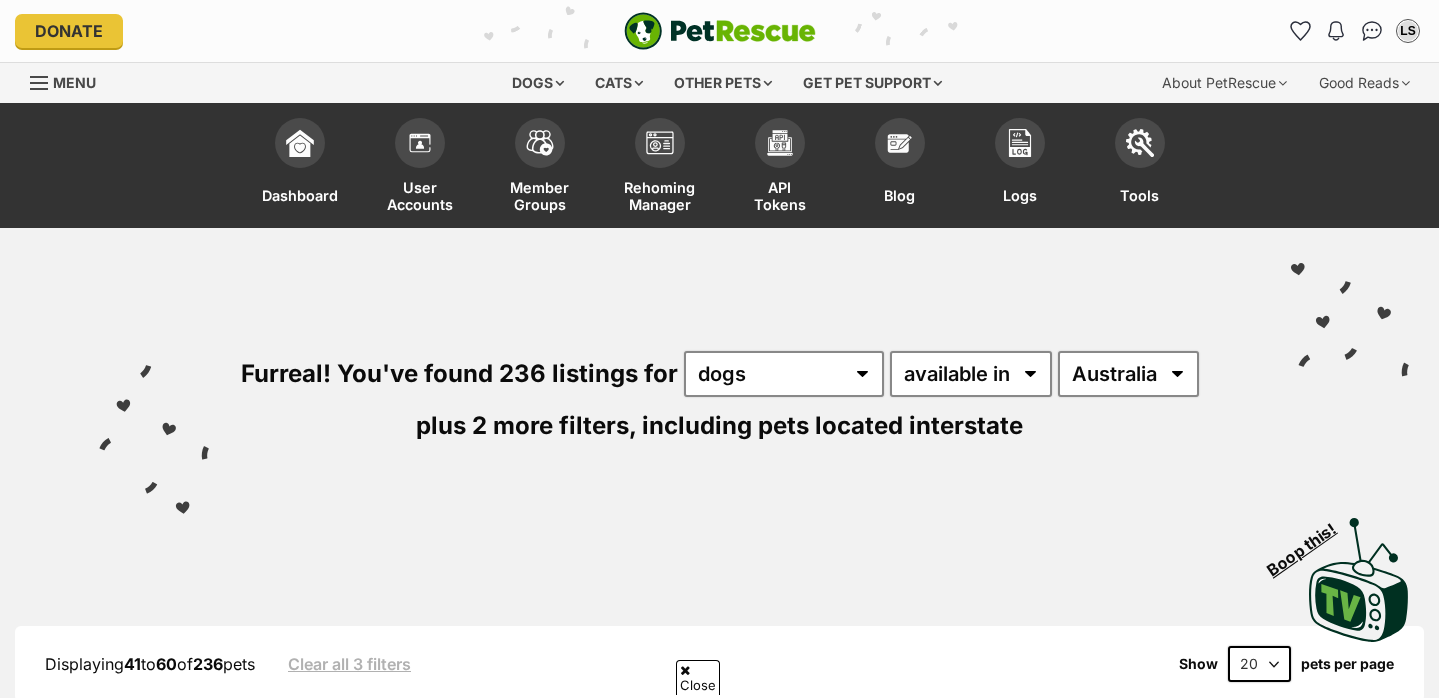 scroll, scrollTop: 737, scrollLeft: 0, axis: vertical 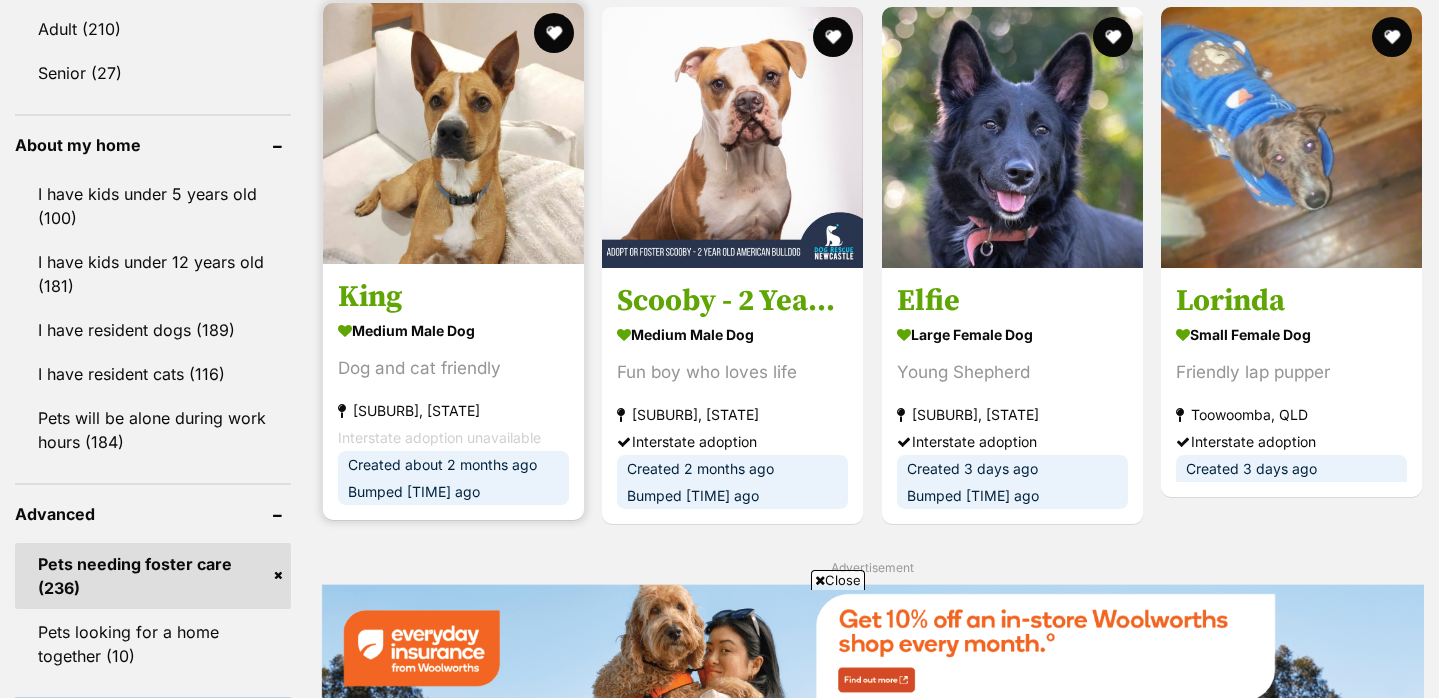 click at bounding box center (453, 133) 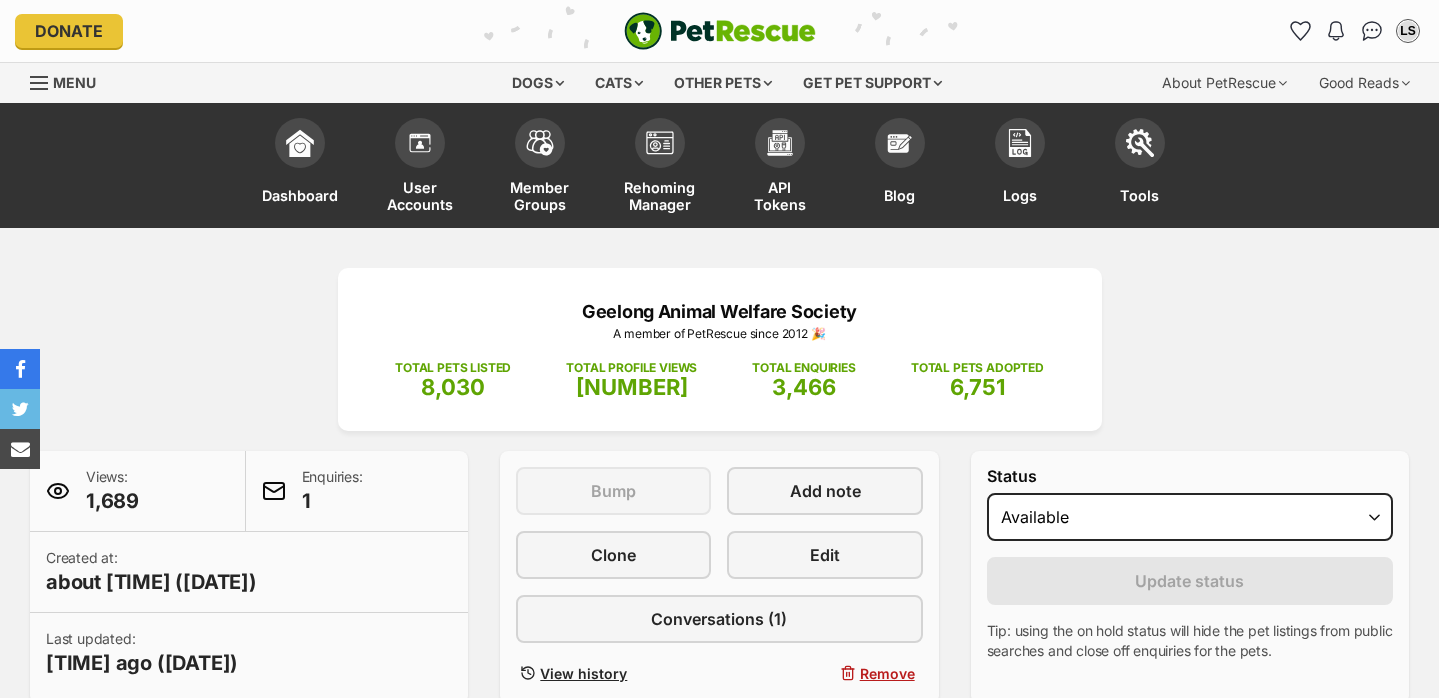 scroll, scrollTop: 0, scrollLeft: 0, axis: both 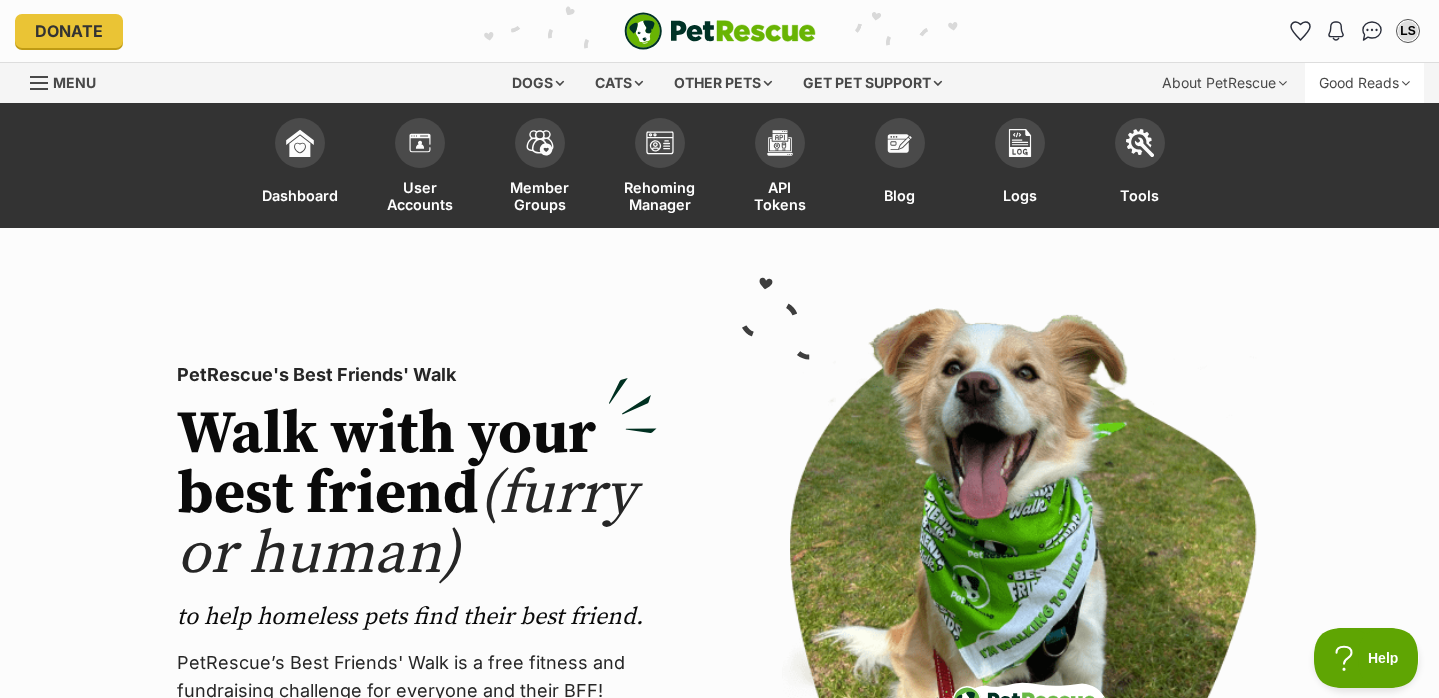 click on "Good Reads" at bounding box center [1364, 83] 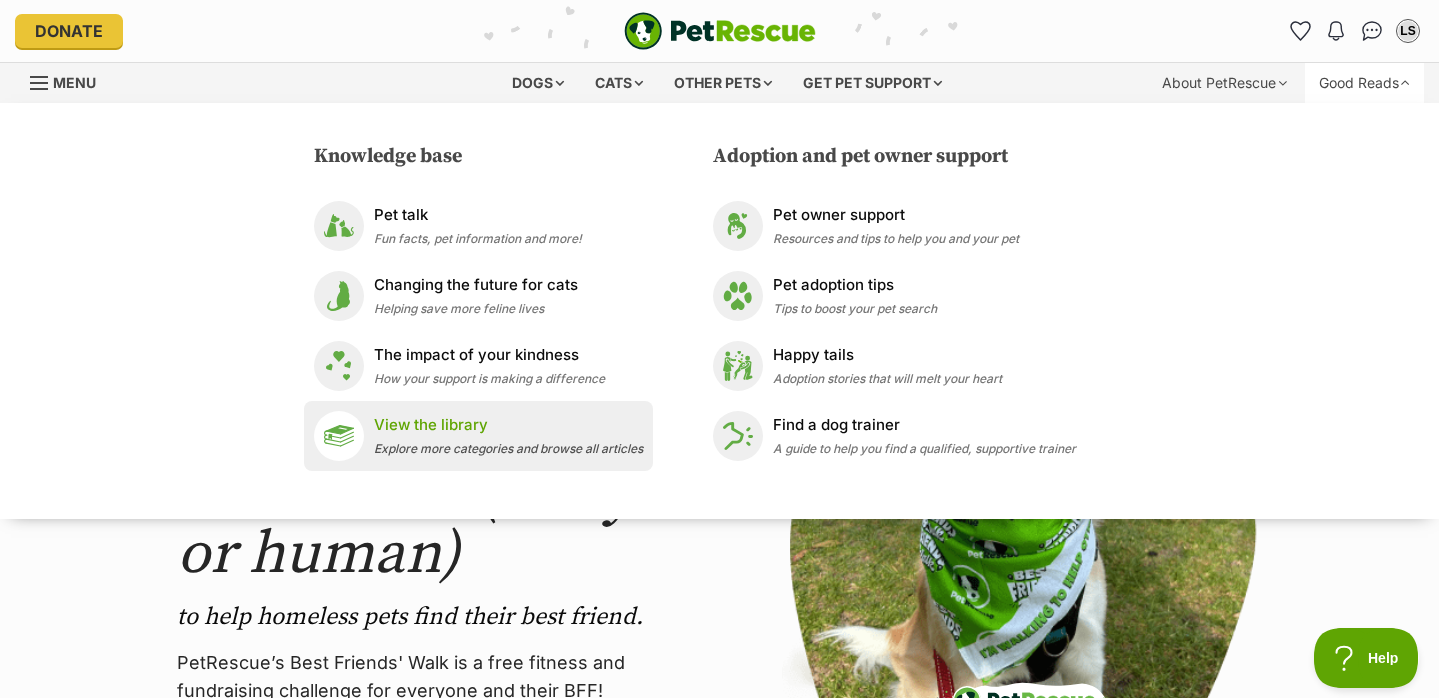 click on "View the library
Explore more categories and browse all articles" at bounding box center [508, 435] 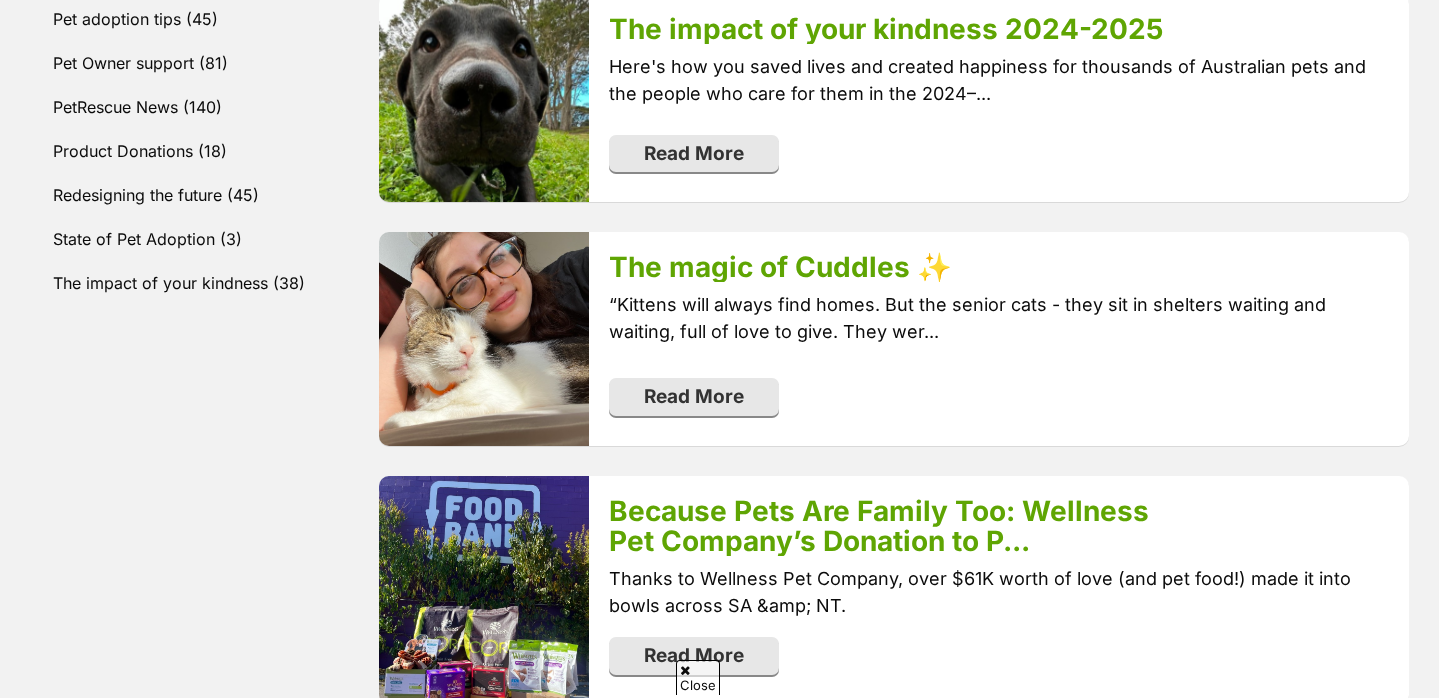 scroll, scrollTop: 1001, scrollLeft: 0, axis: vertical 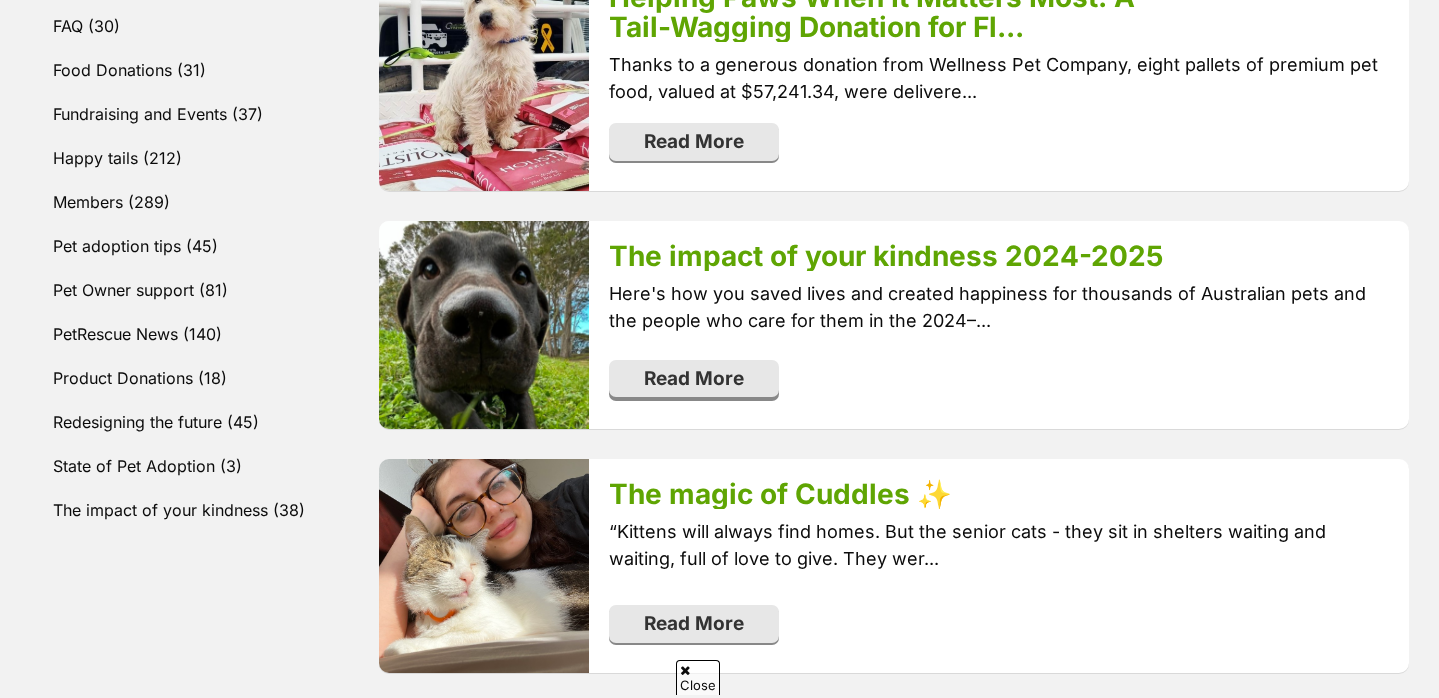 click on "Read More" at bounding box center (694, 379) 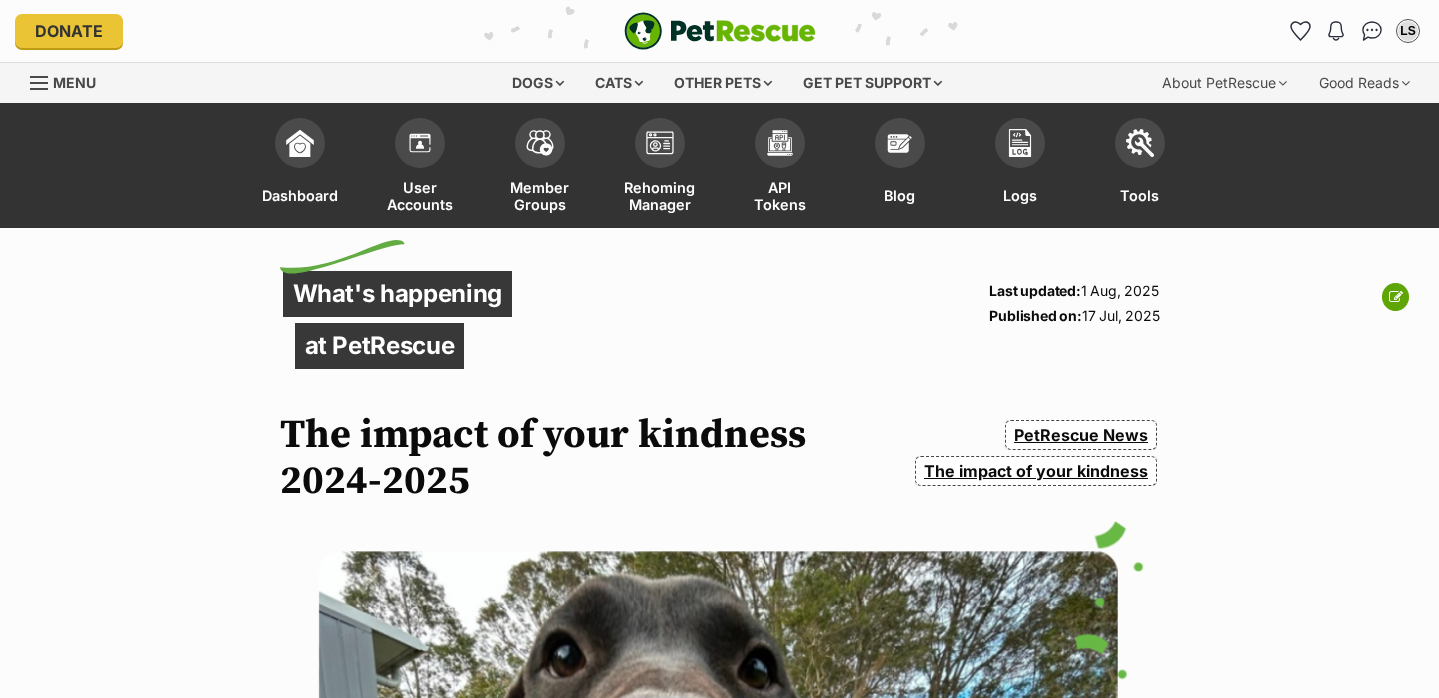 scroll, scrollTop: 142, scrollLeft: 0, axis: vertical 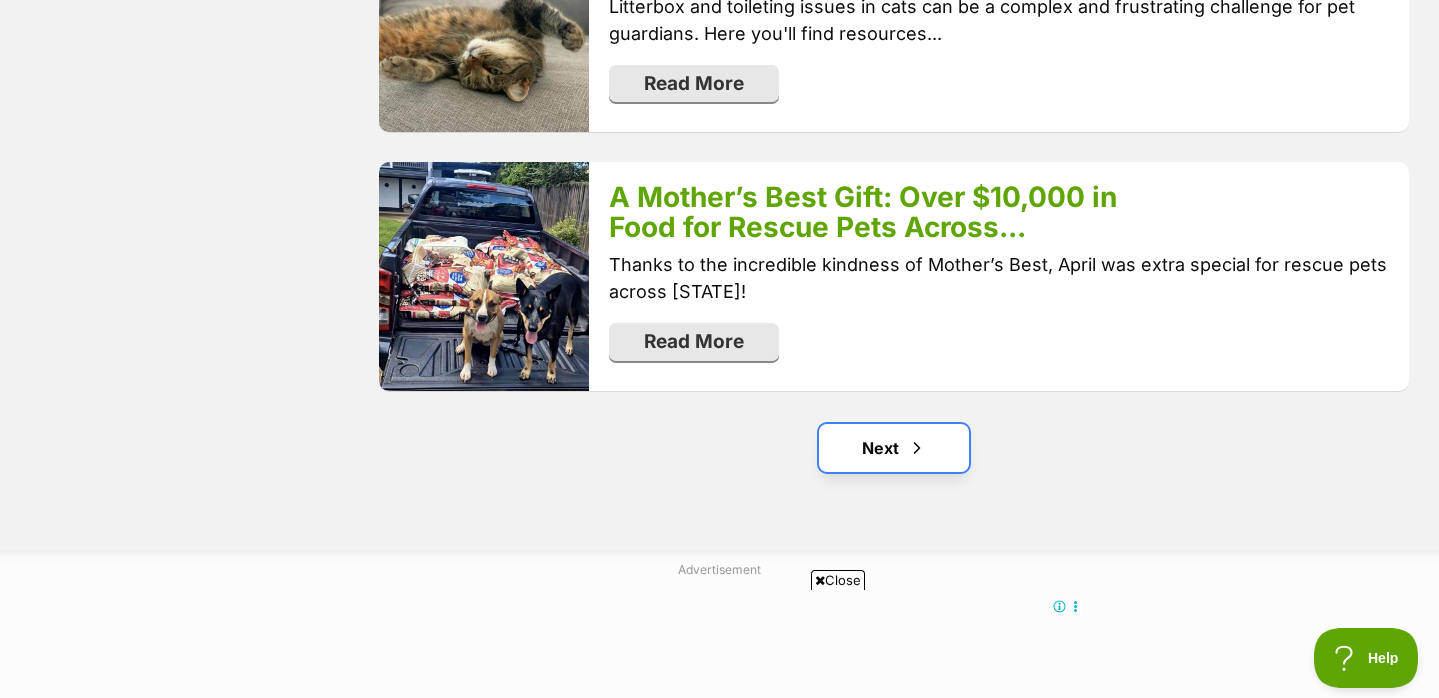 click at bounding box center (917, 448) 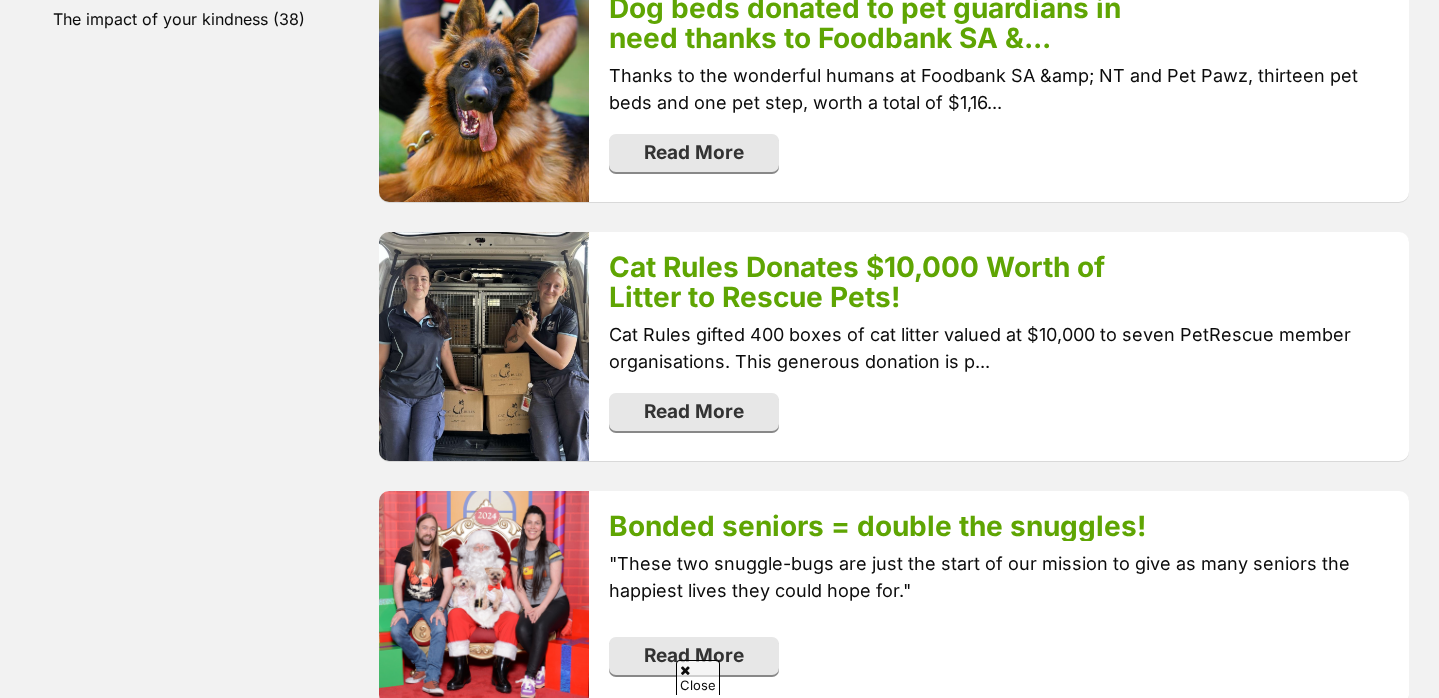 scroll, scrollTop: 1711, scrollLeft: 0, axis: vertical 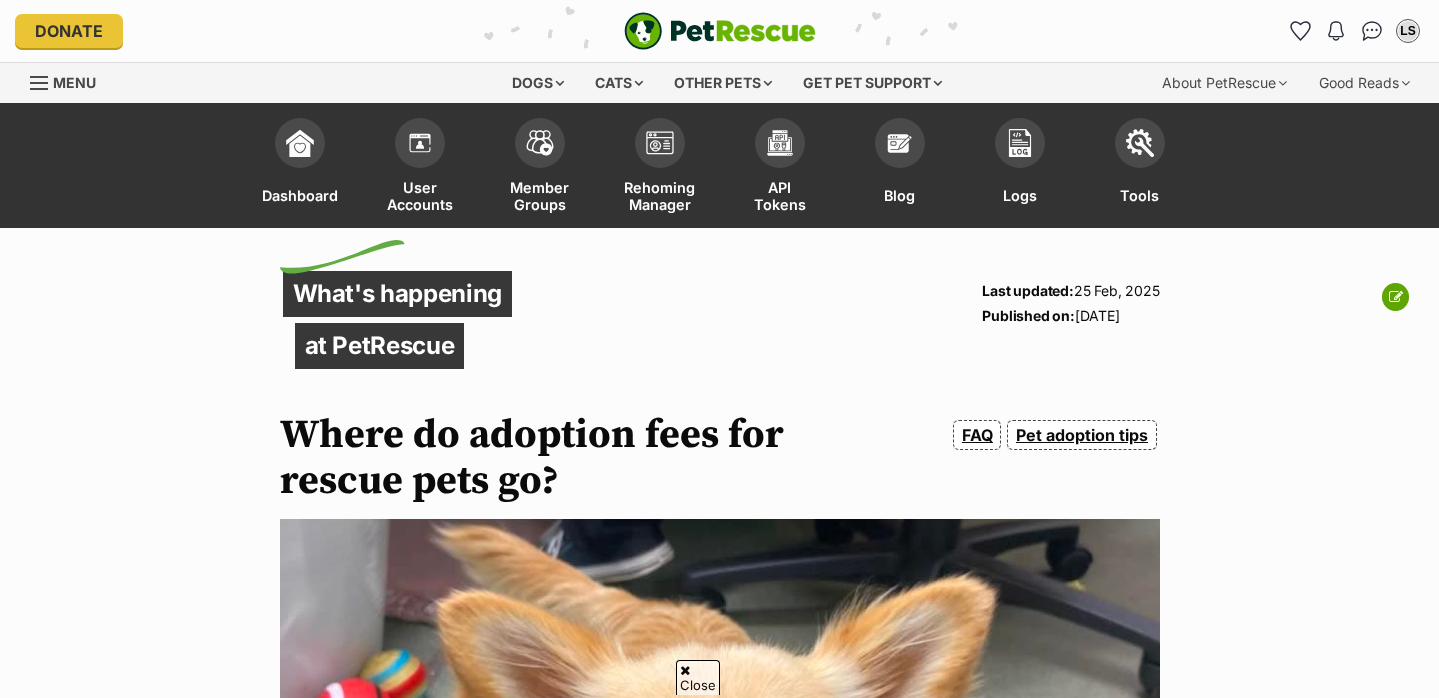 click at bounding box center (832, 2490) 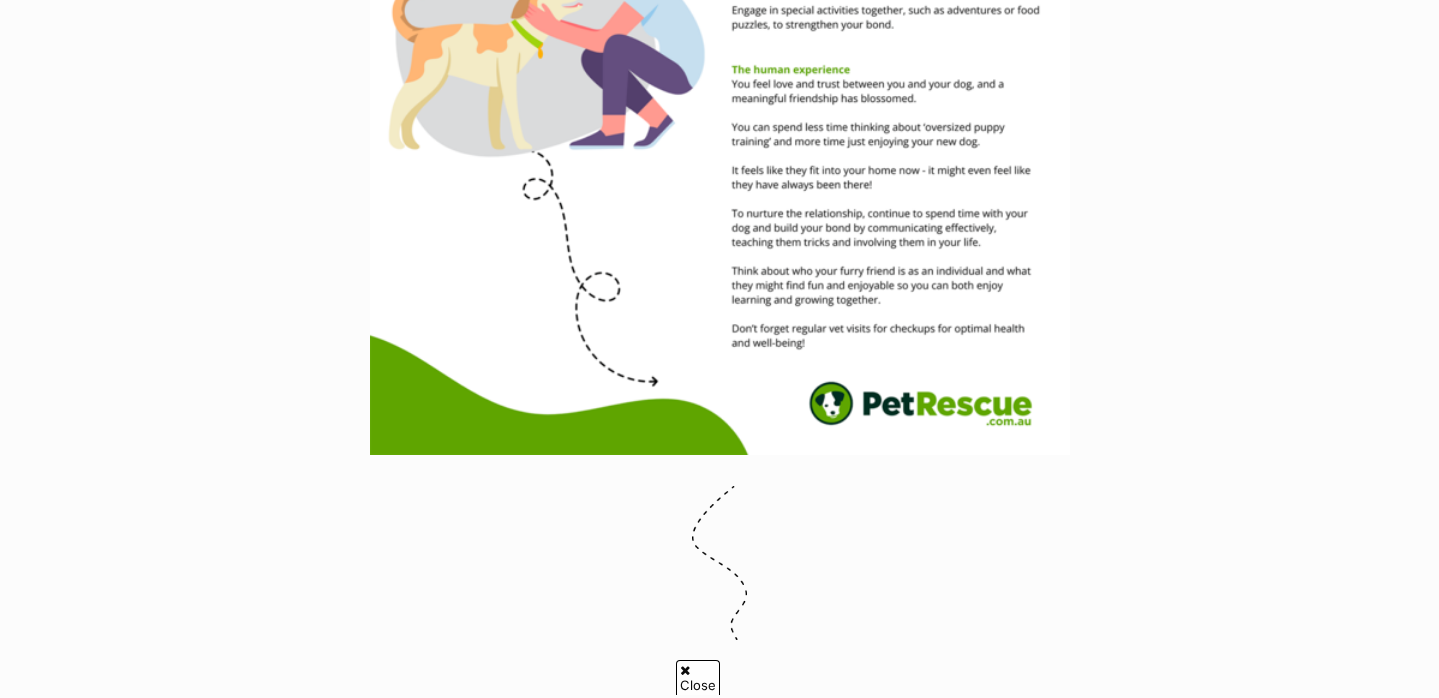 scroll, scrollTop: 5496, scrollLeft: 0, axis: vertical 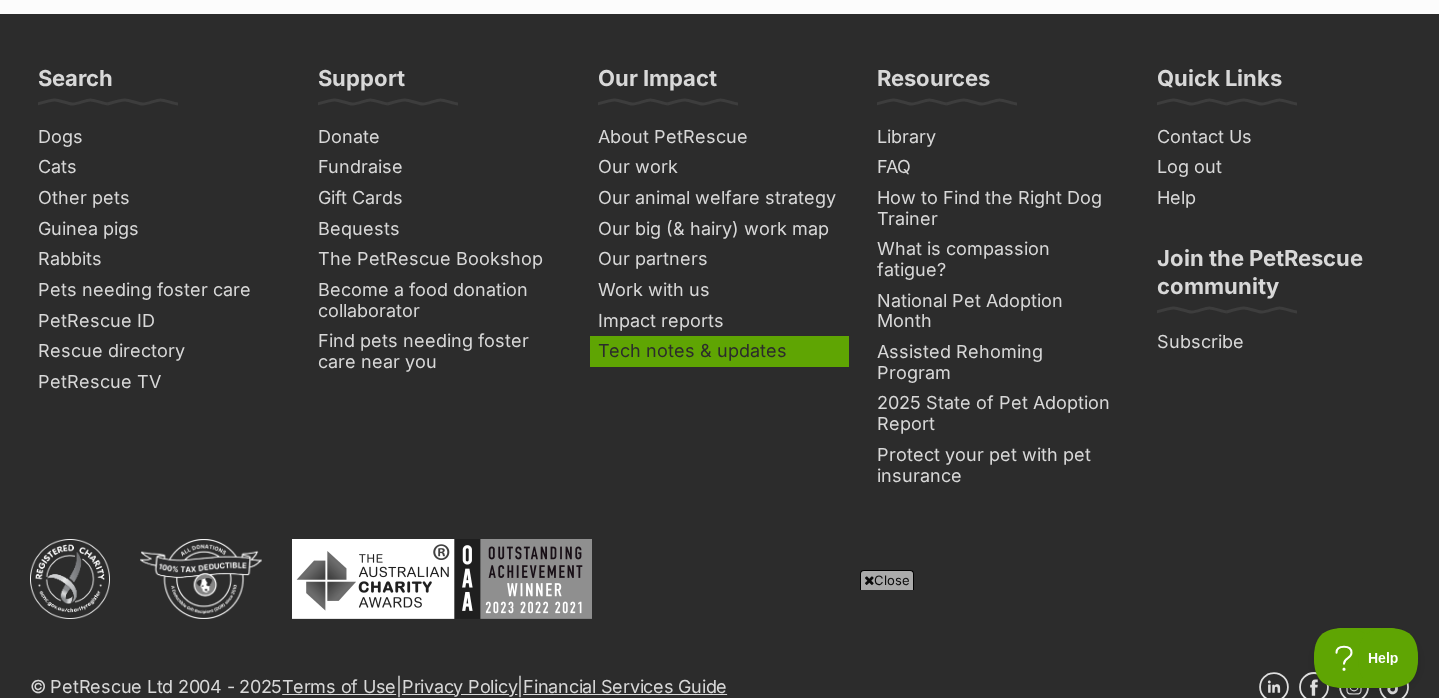 click on "Tech notes & updates" at bounding box center (720, 351) 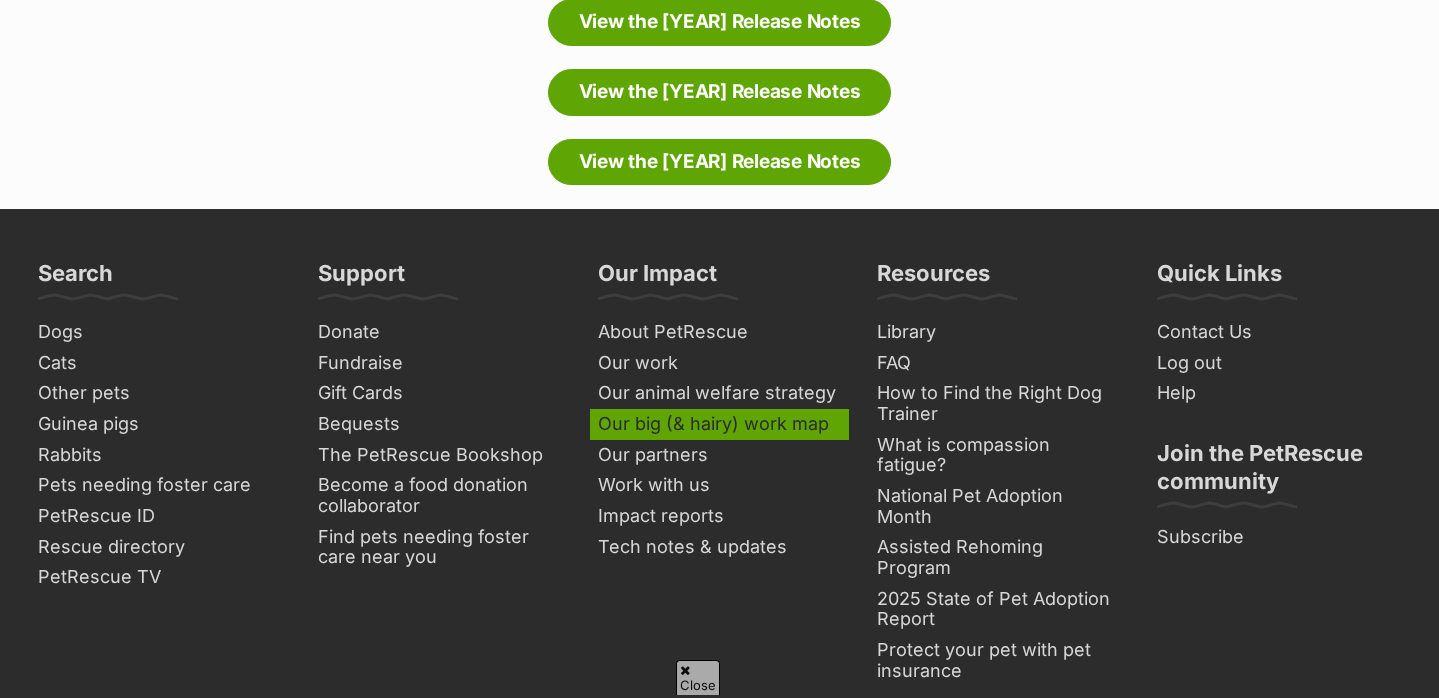 scroll, scrollTop: 2688, scrollLeft: 0, axis: vertical 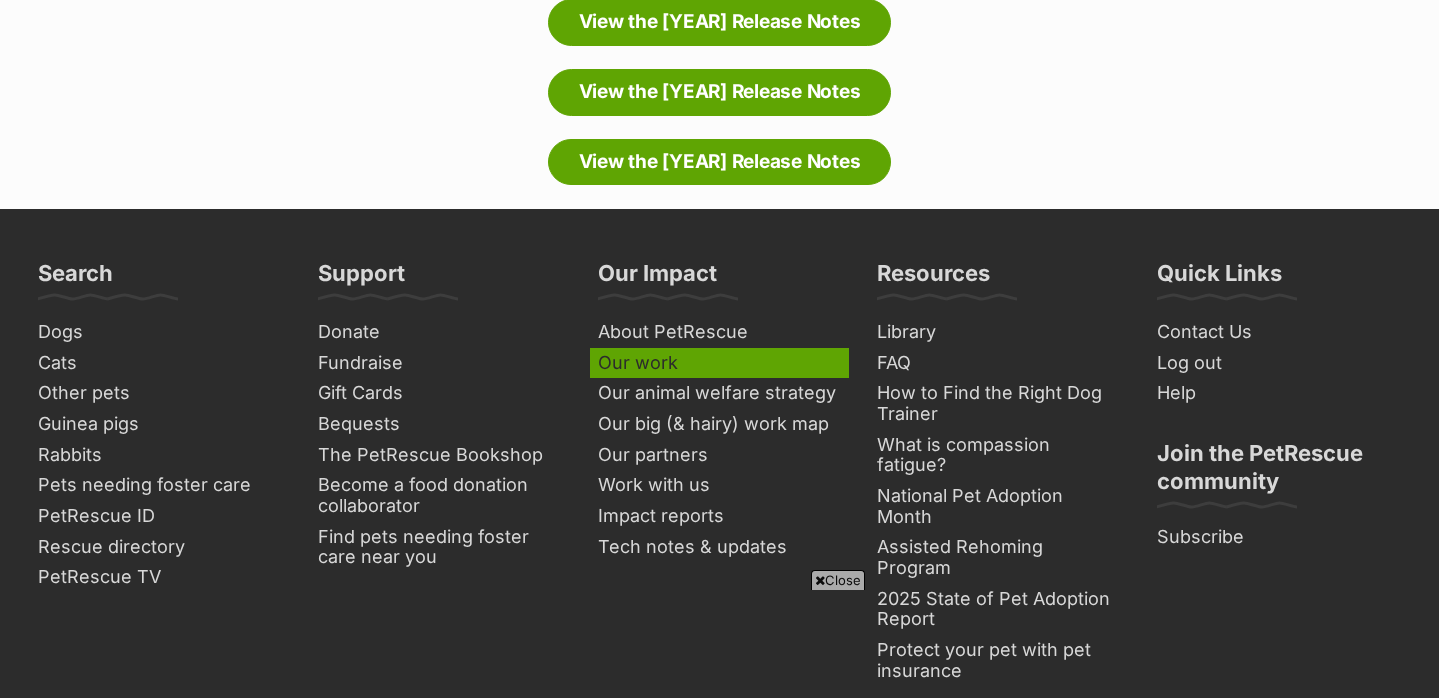 click on "Our work" at bounding box center (720, 363) 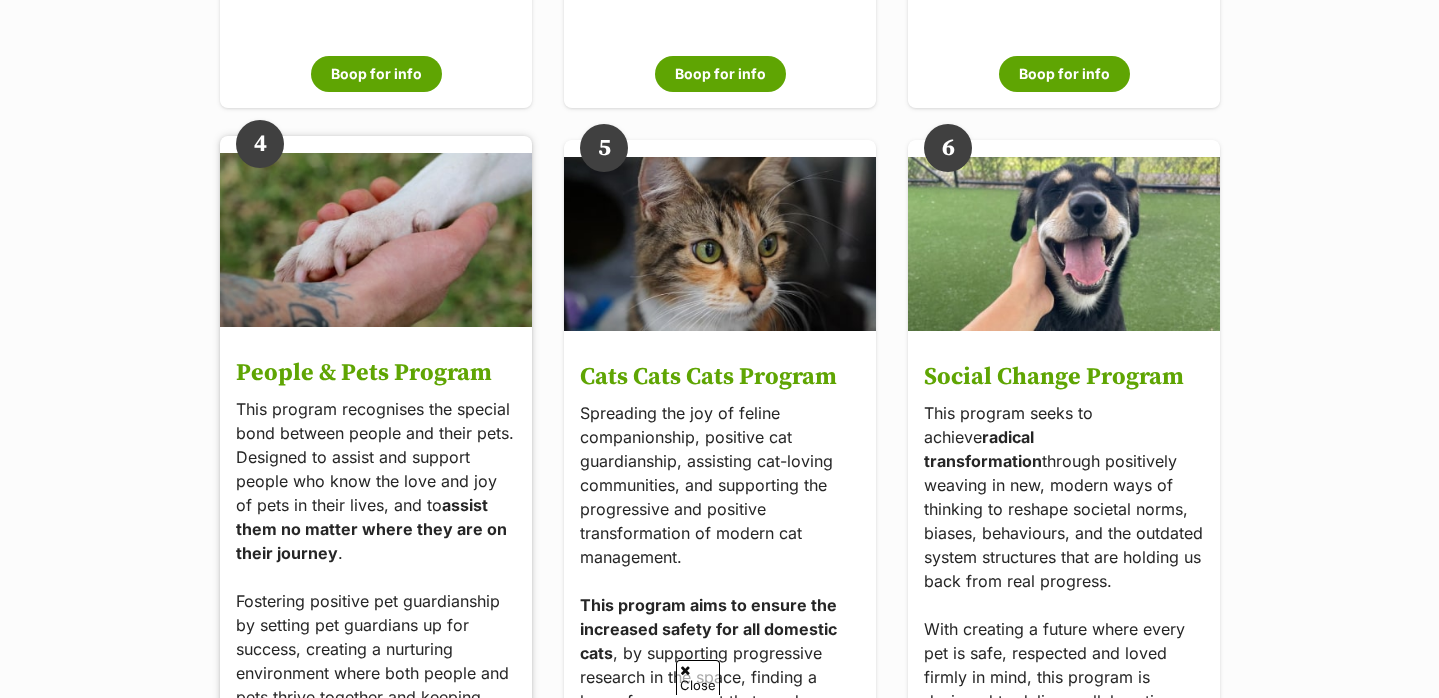 scroll, scrollTop: 3812, scrollLeft: 0, axis: vertical 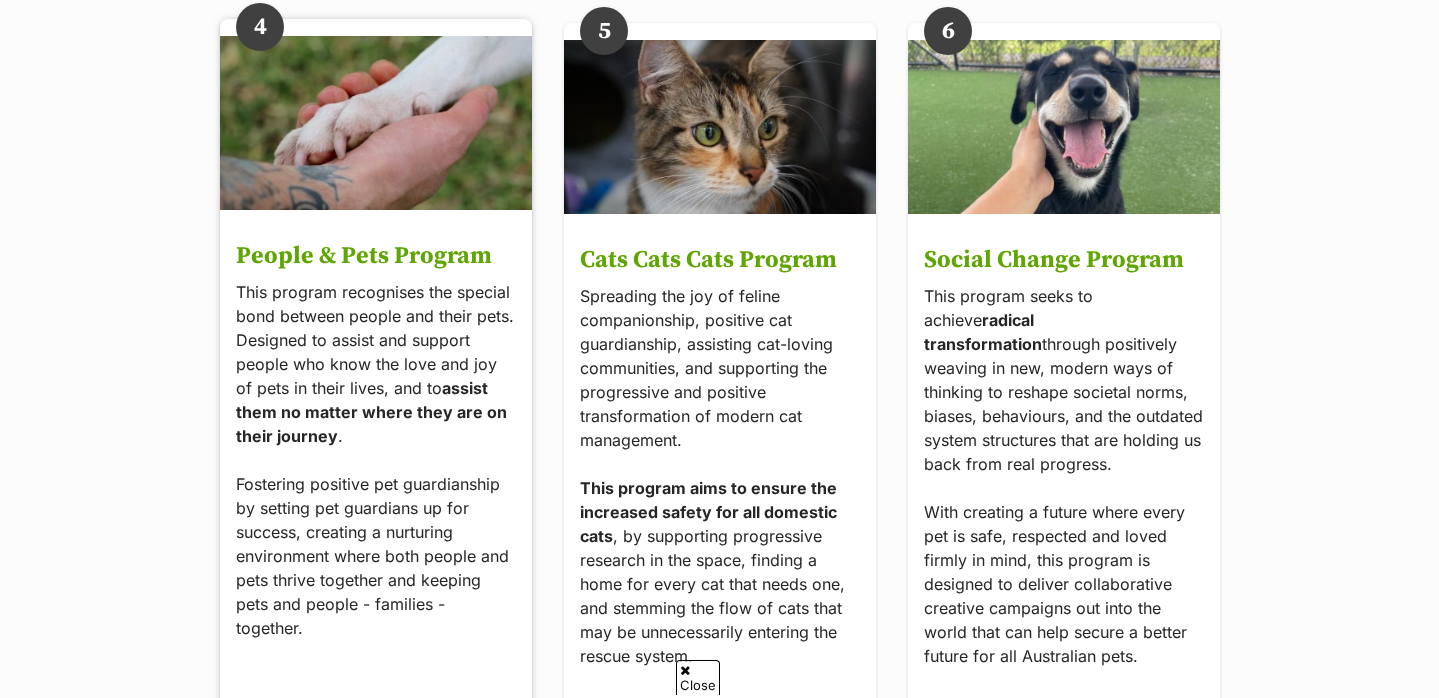 click at bounding box center (376, 123) 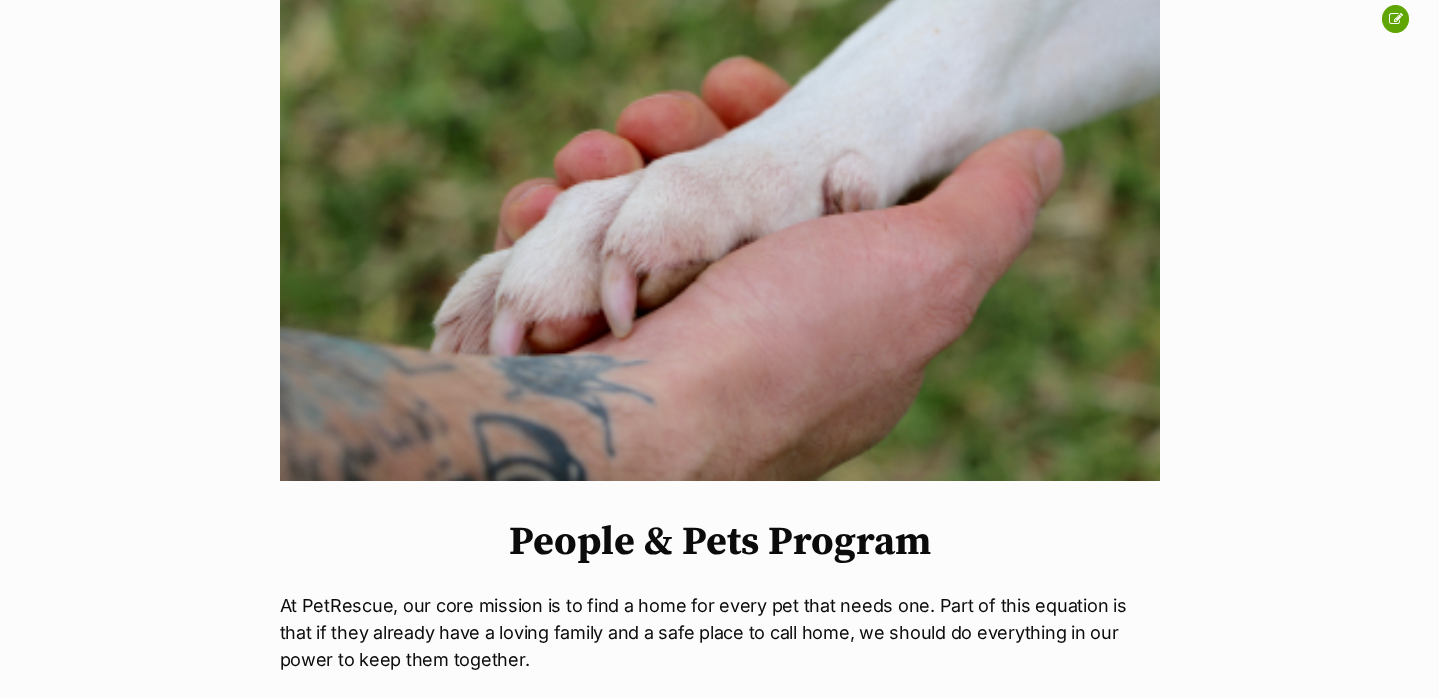 scroll, scrollTop: 278, scrollLeft: 0, axis: vertical 